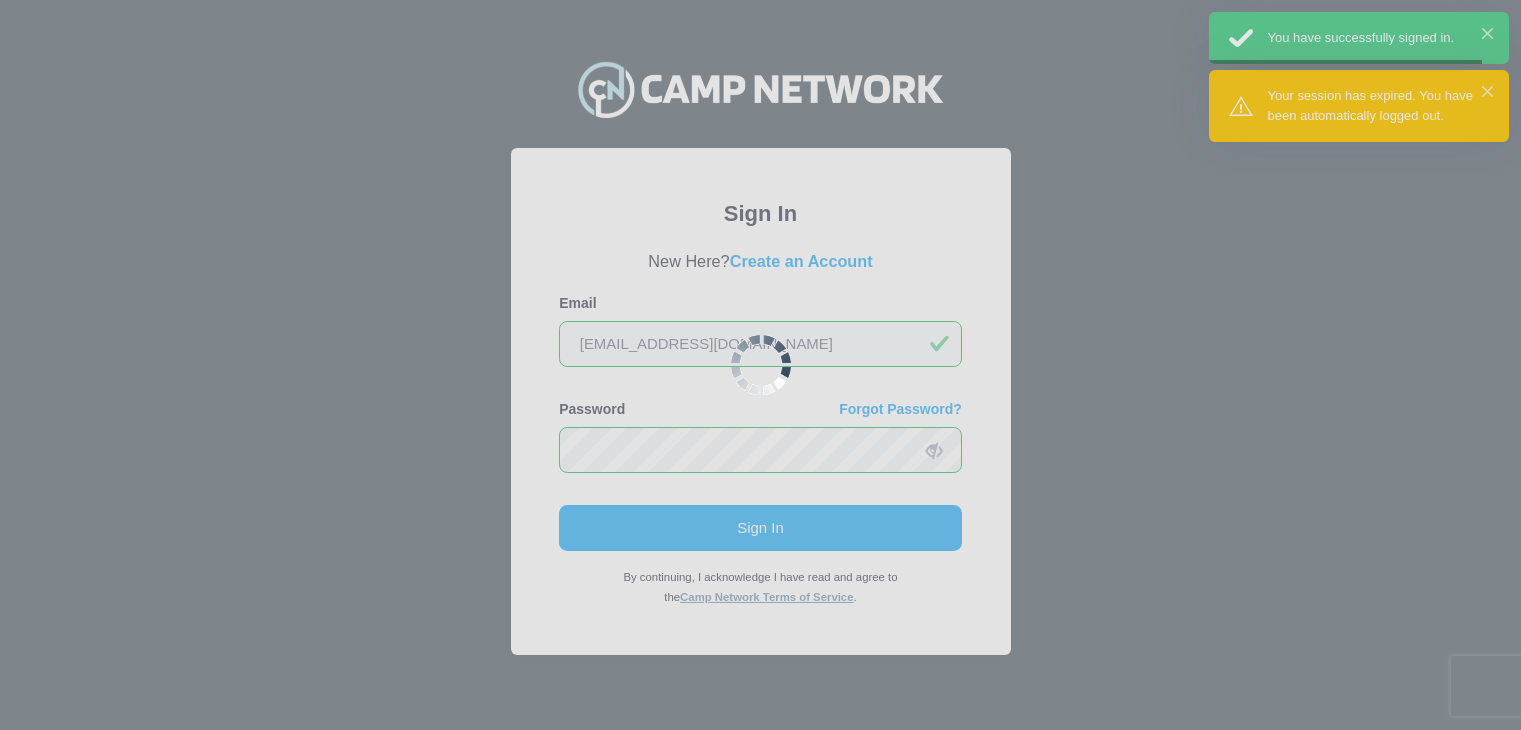 scroll, scrollTop: 0, scrollLeft: 0, axis: both 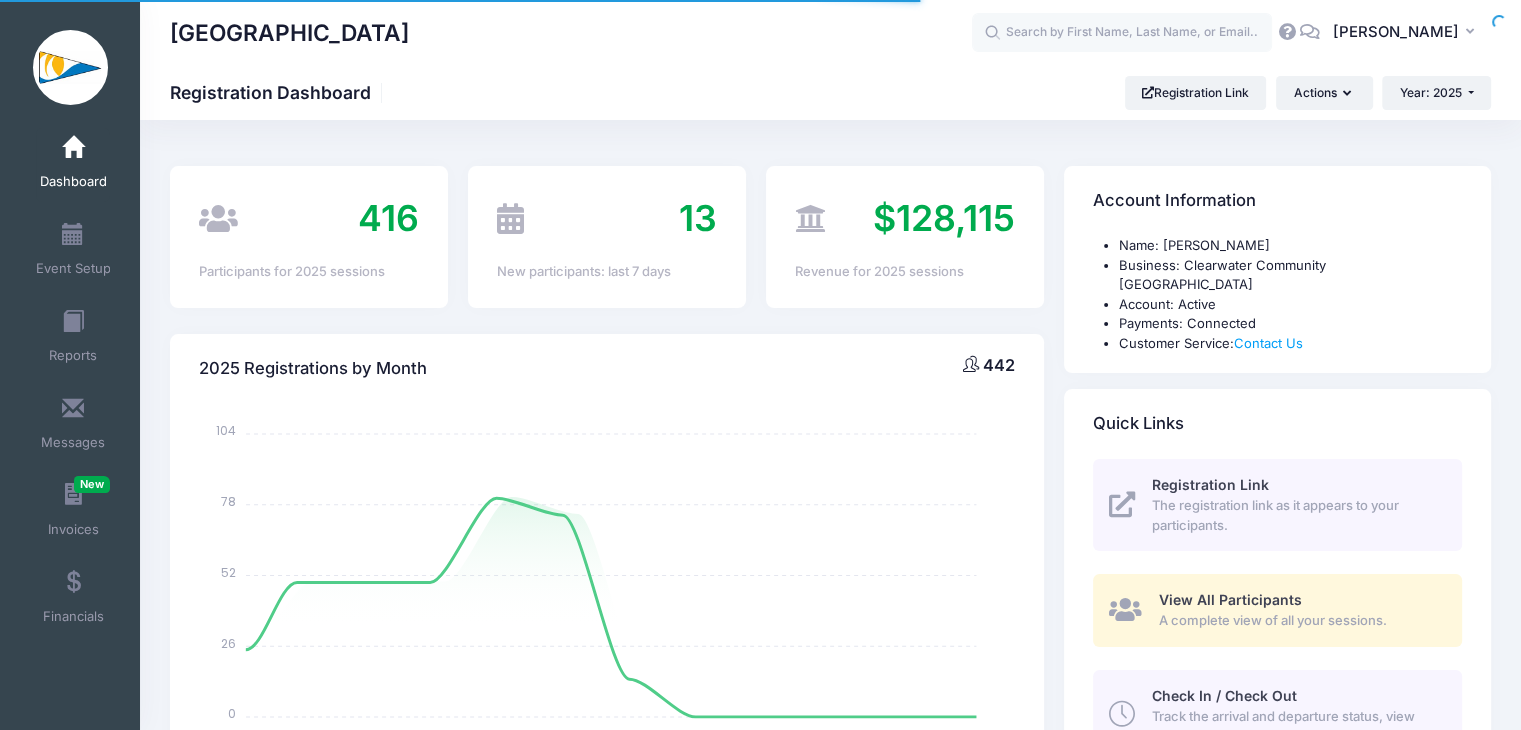 select 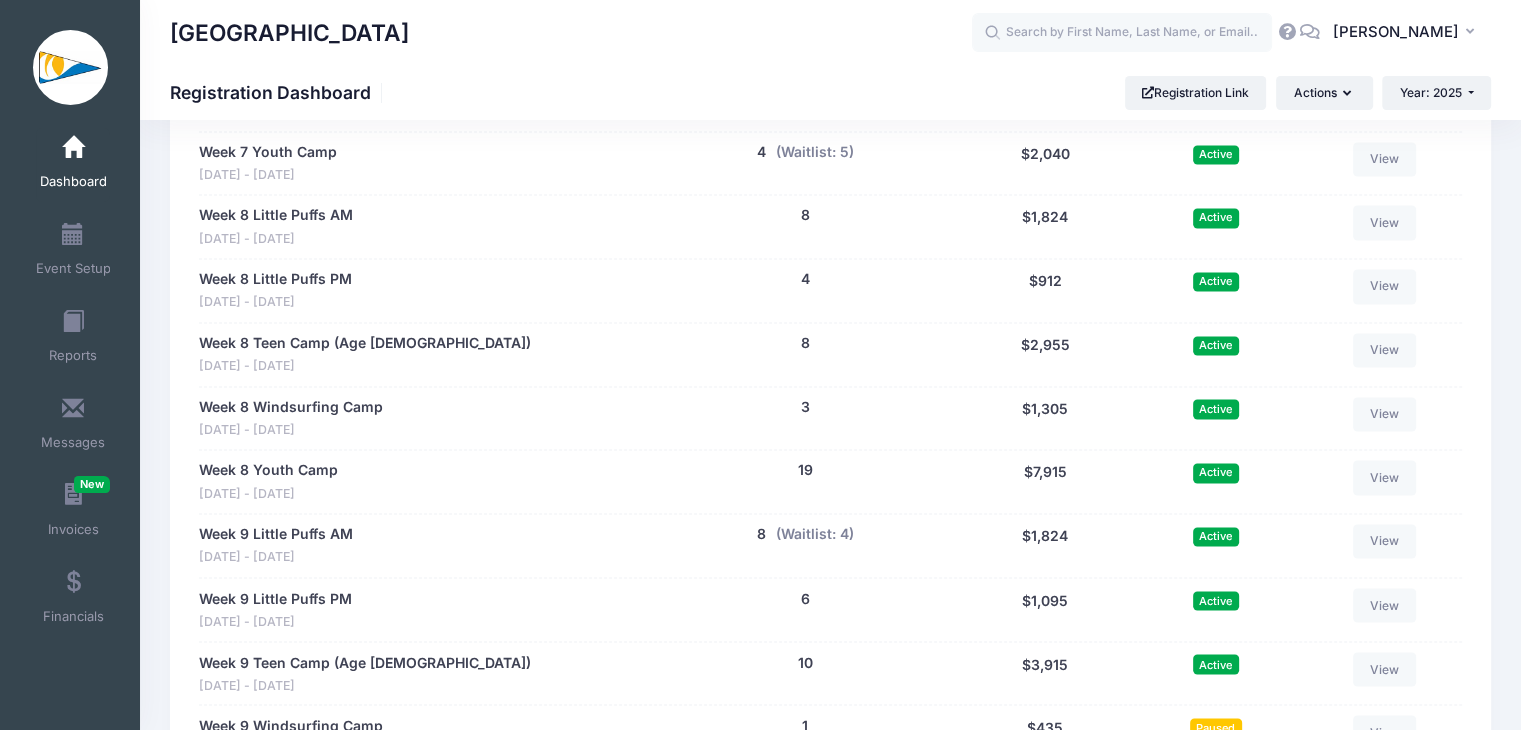 scroll, scrollTop: 3250, scrollLeft: 0, axis: vertical 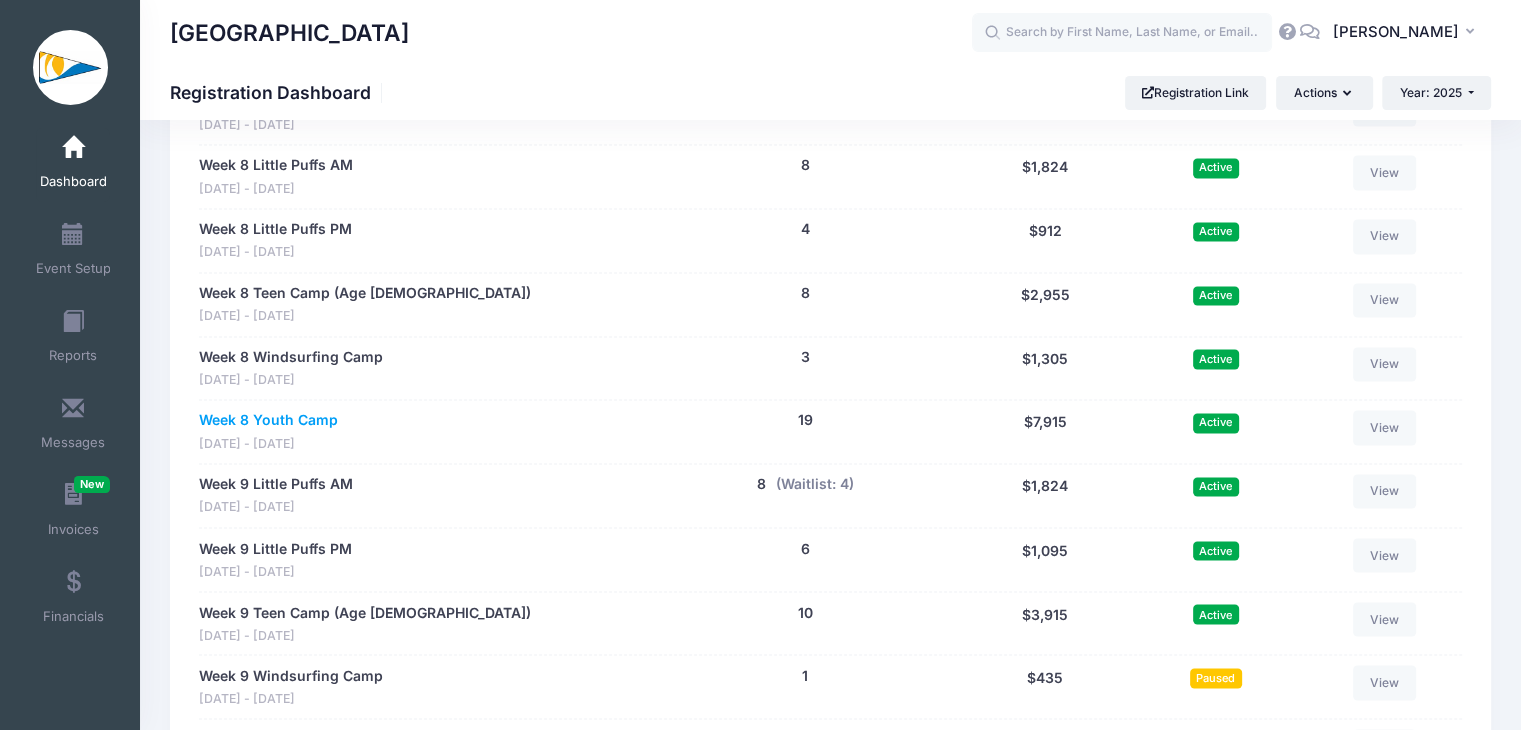 click on "Week 8 Youth Camp" at bounding box center [268, 420] 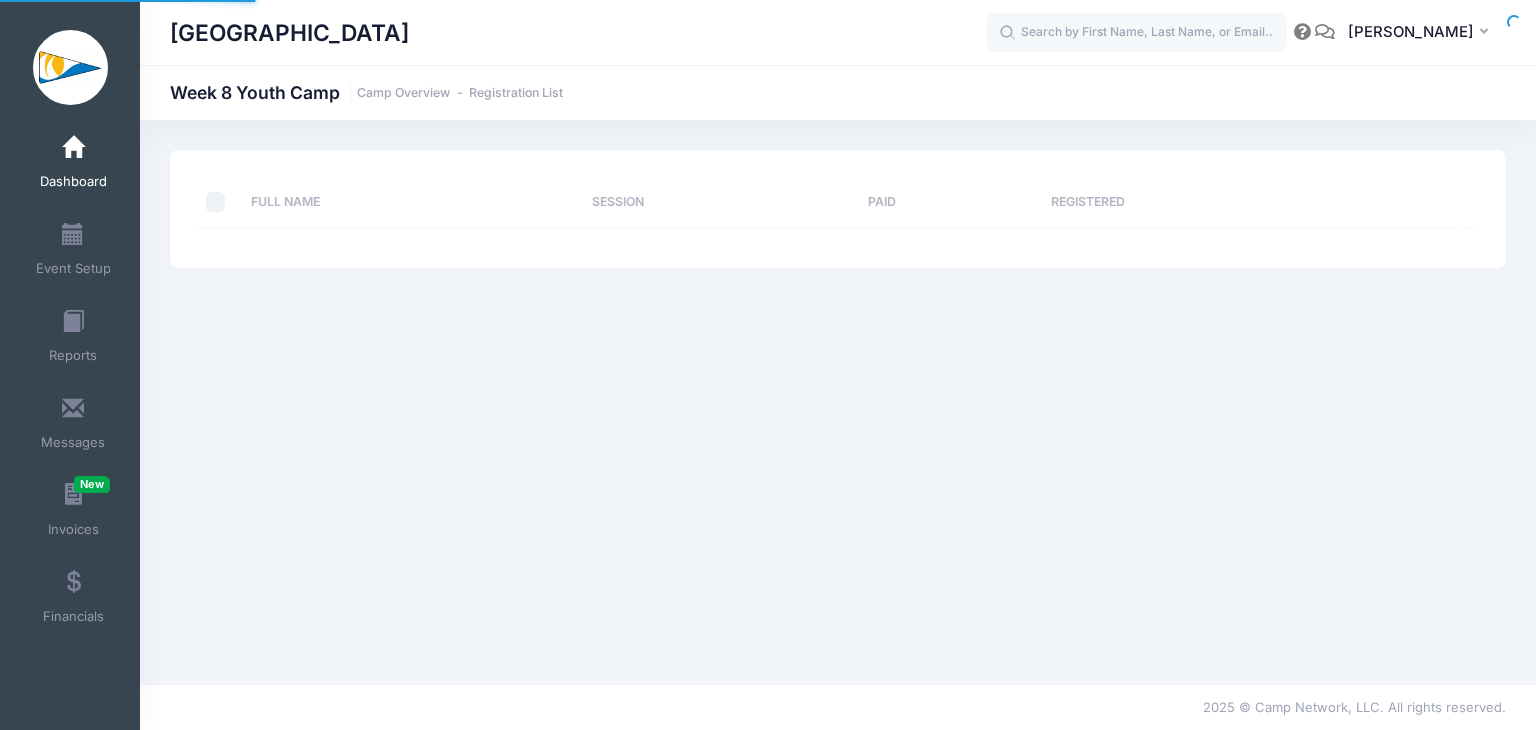 scroll, scrollTop: 0, scrollLeft: 0, axis: both 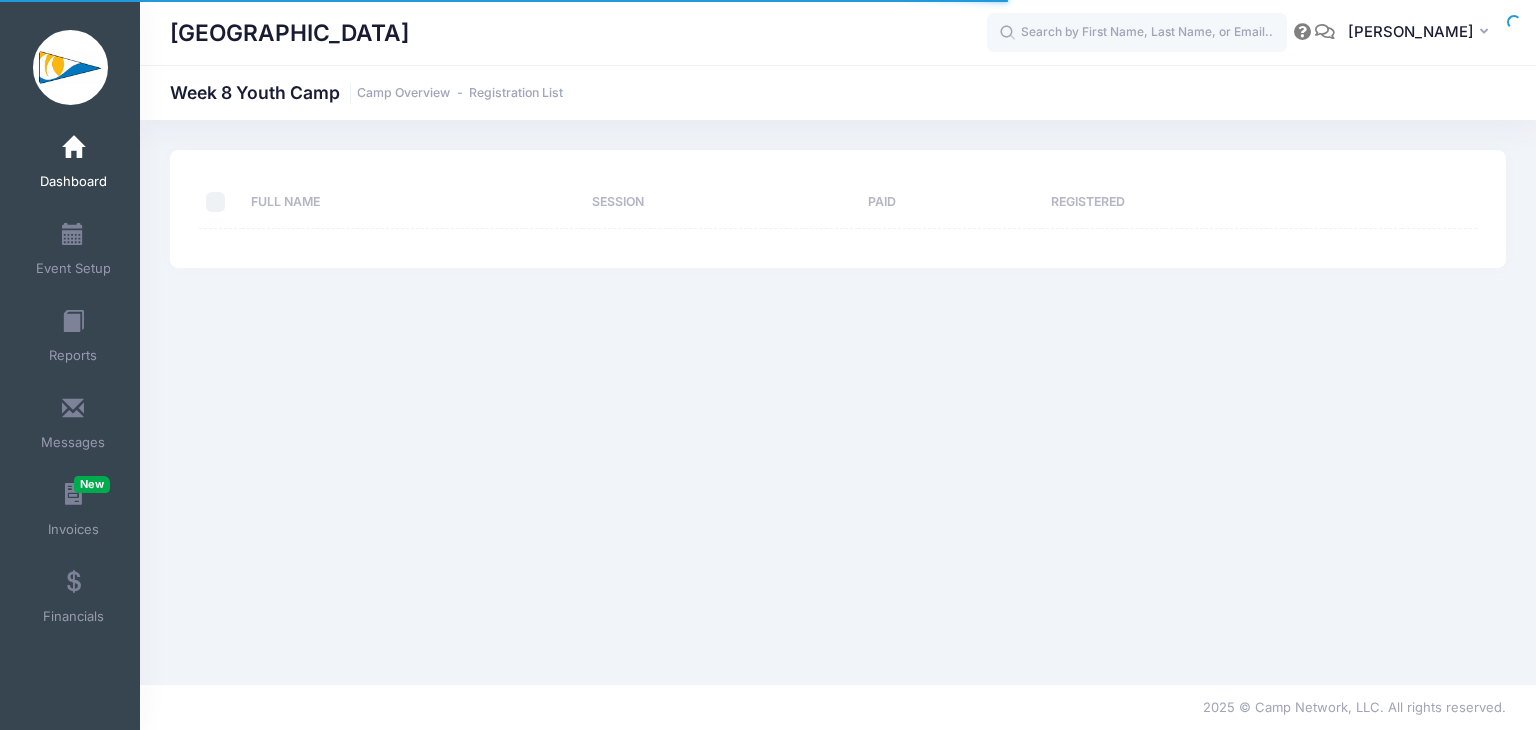 select on "10" 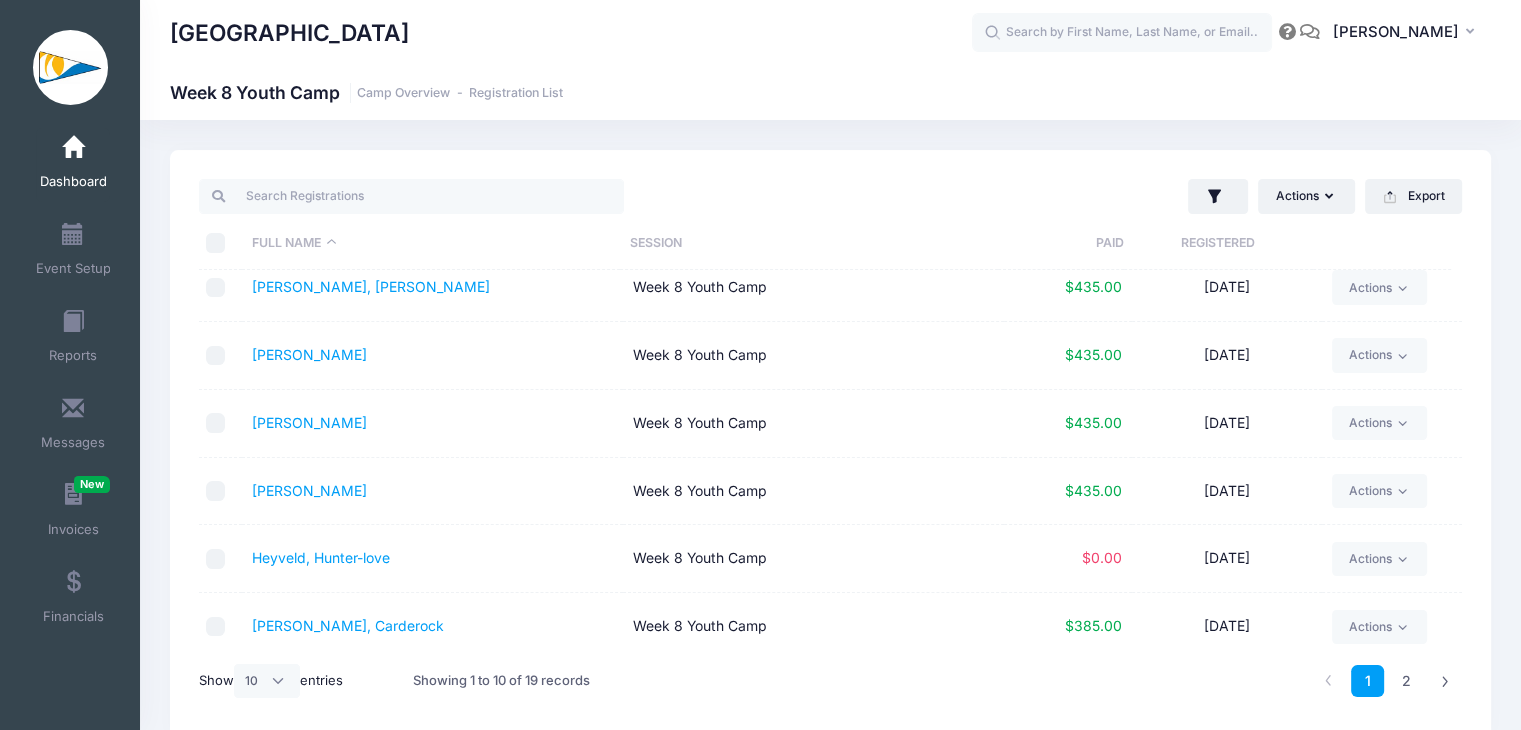 scroll, scrollTop: 295, scrollLeft: 0, axis: vertical 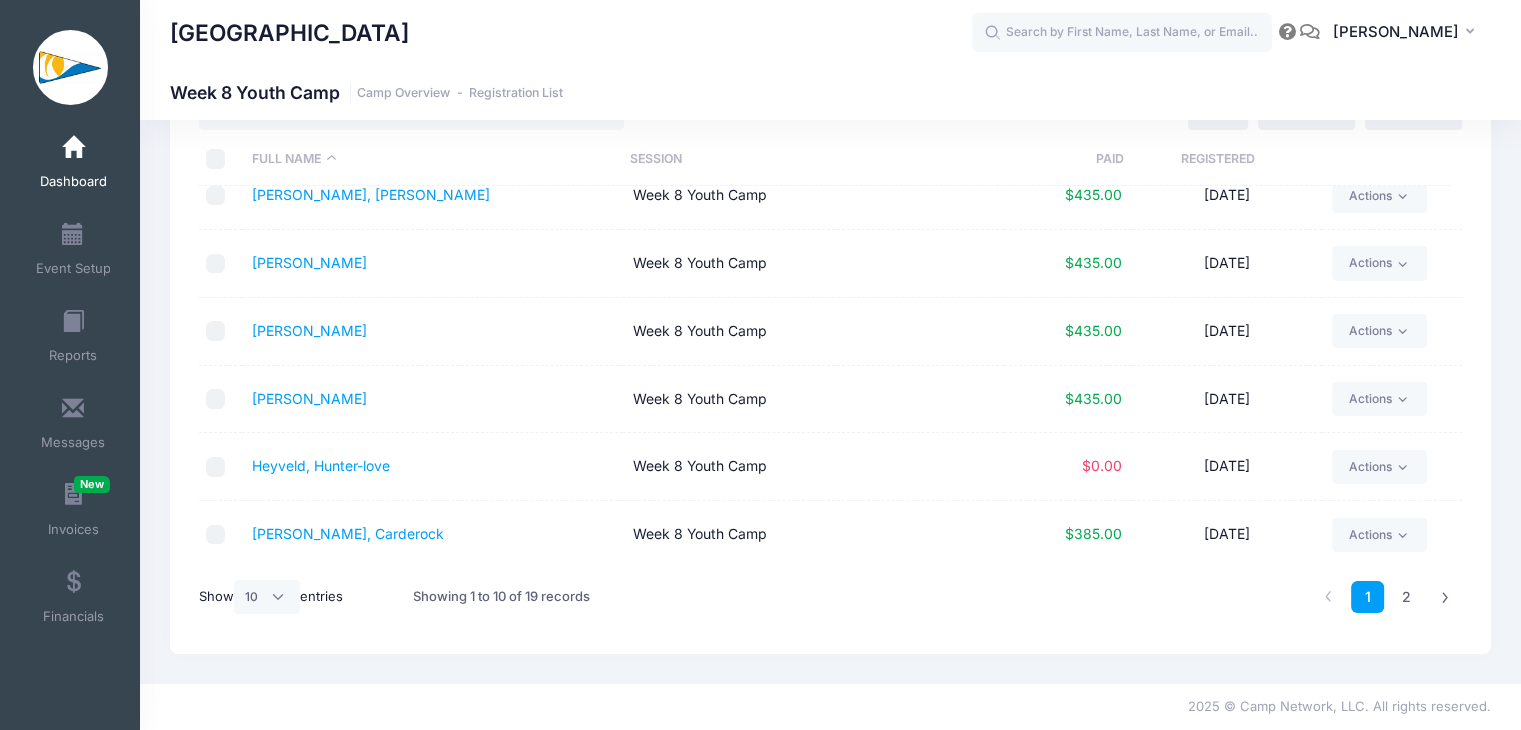 click at bounding box center (73, 148) 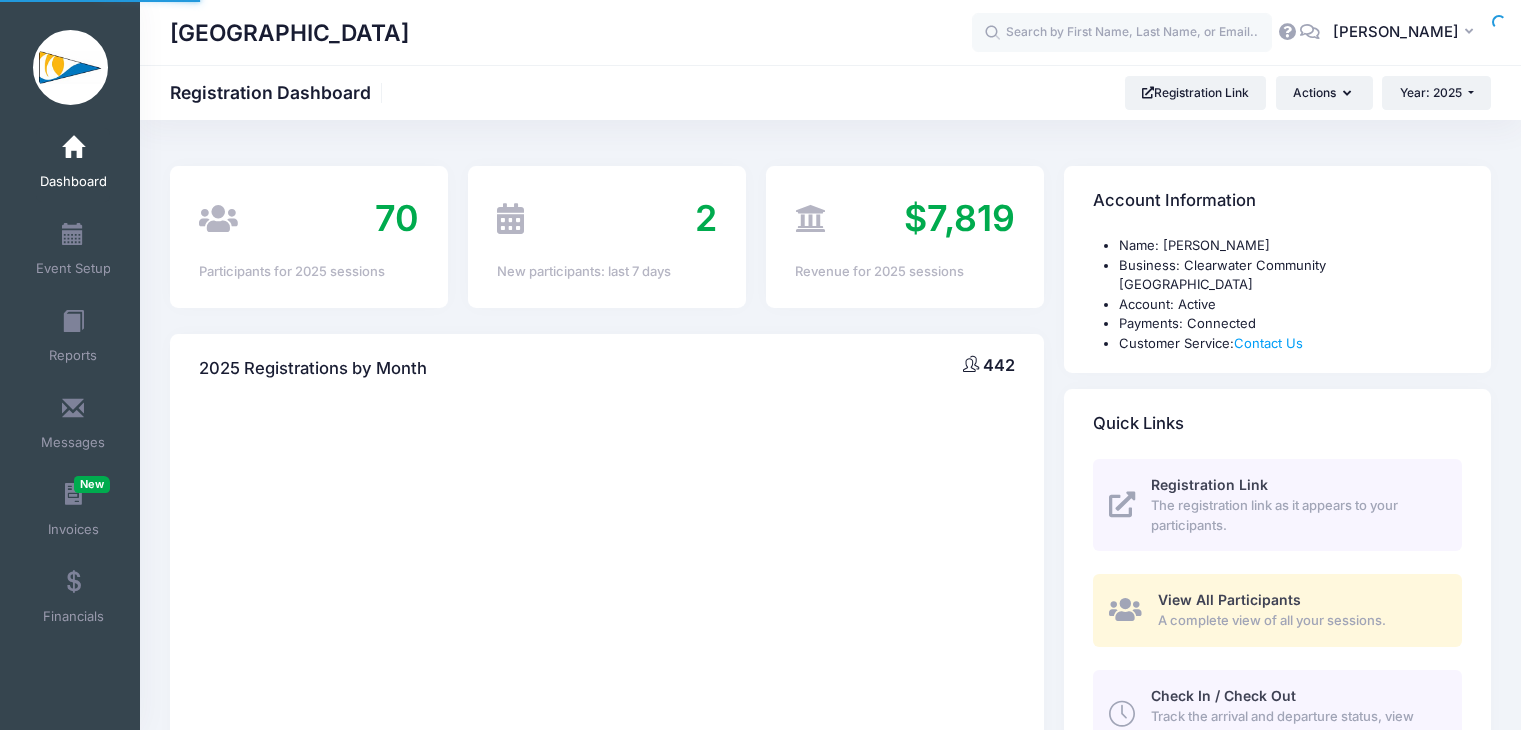 scroll, scrollTop: 0, scrollLeft: 0, axis: both 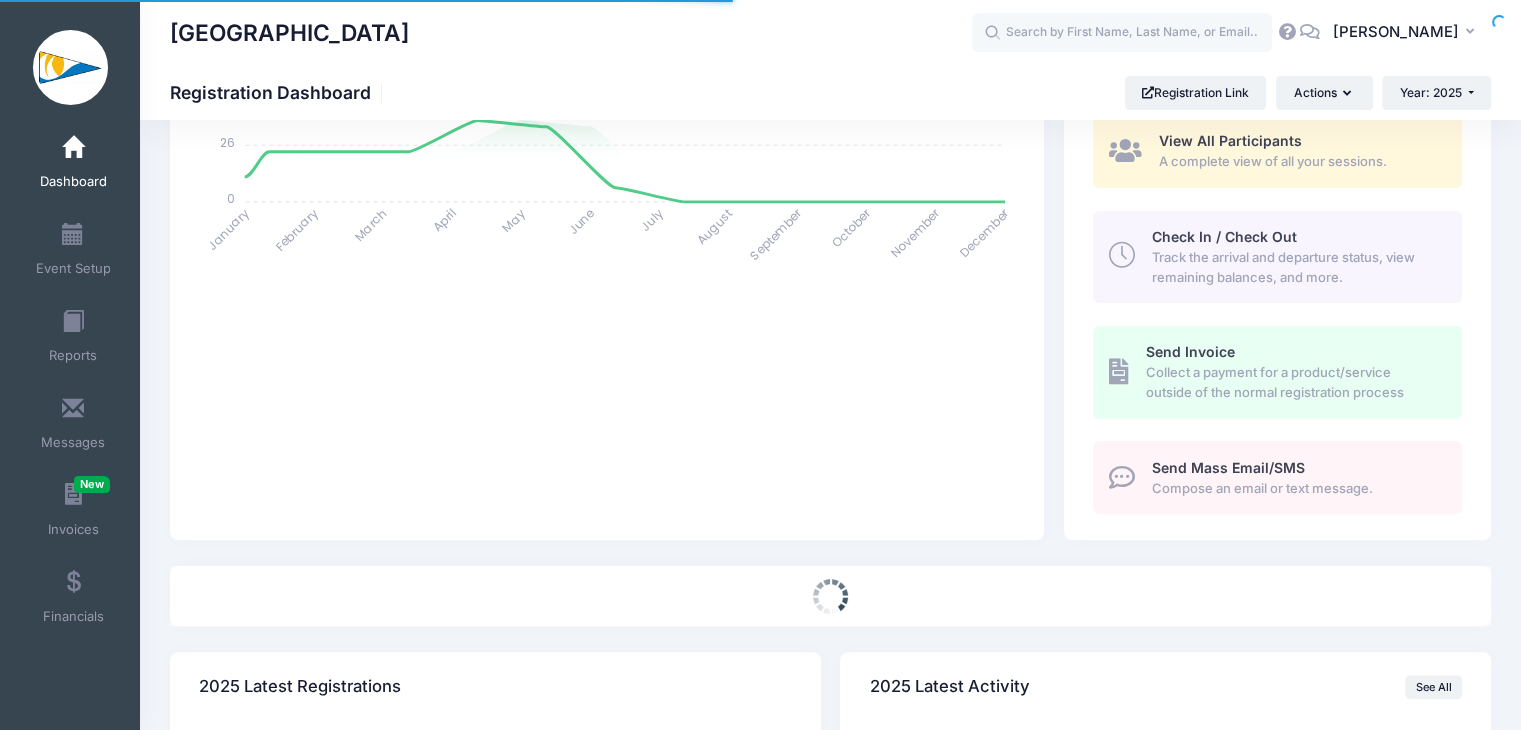 select 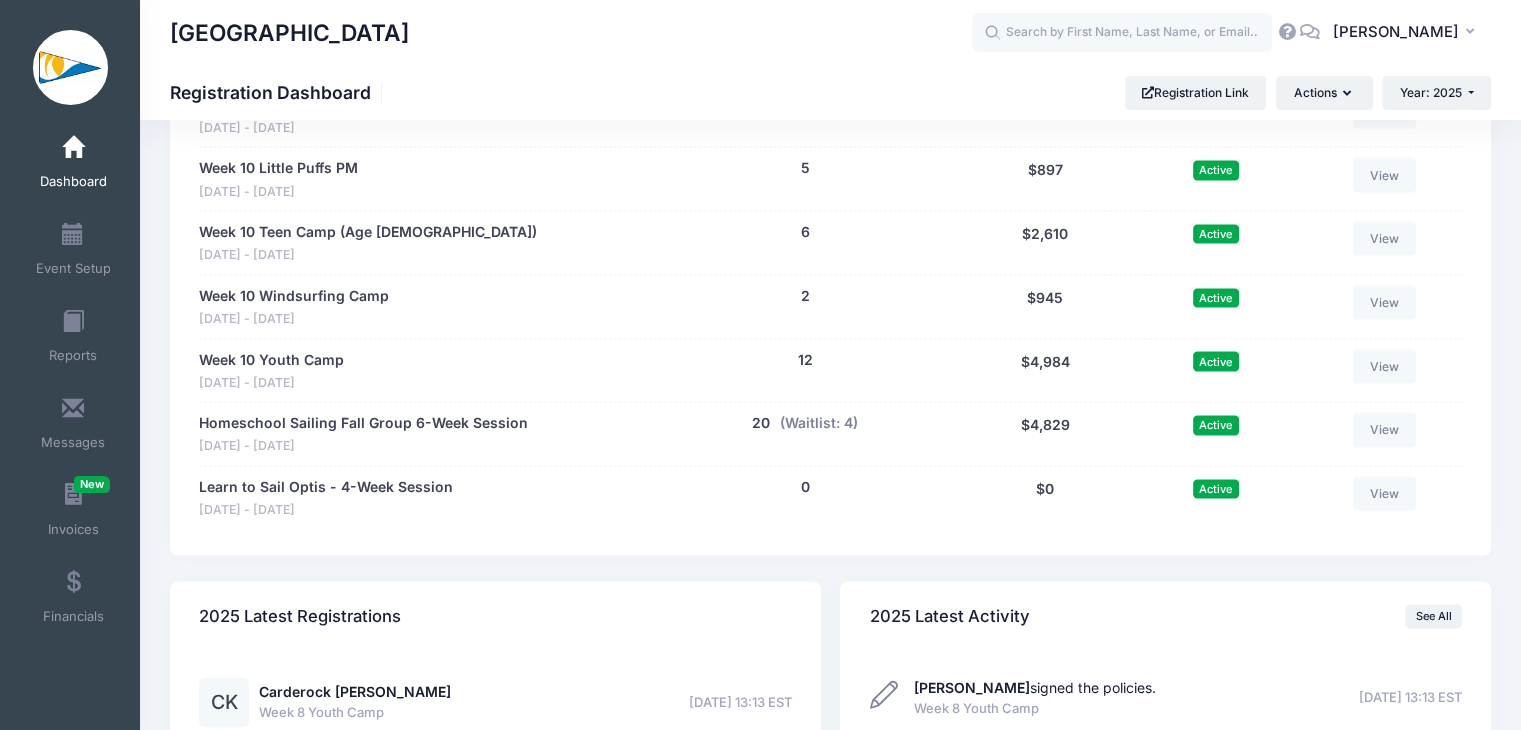 scroll, scrollTop: 4358, scrollLeft: 0, axis: vertical 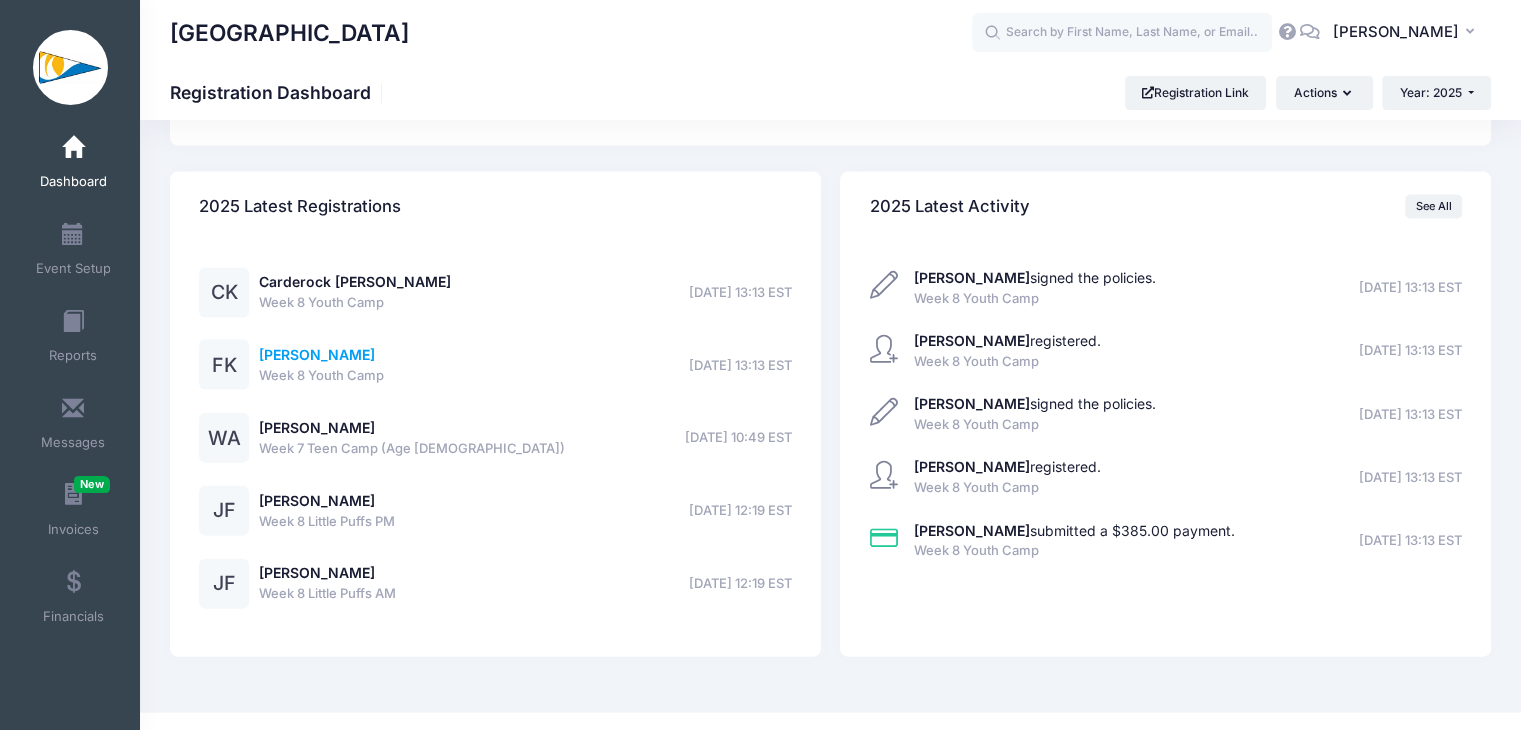 click on "[PERSON_NAME]" at bounding box center [317, 354] 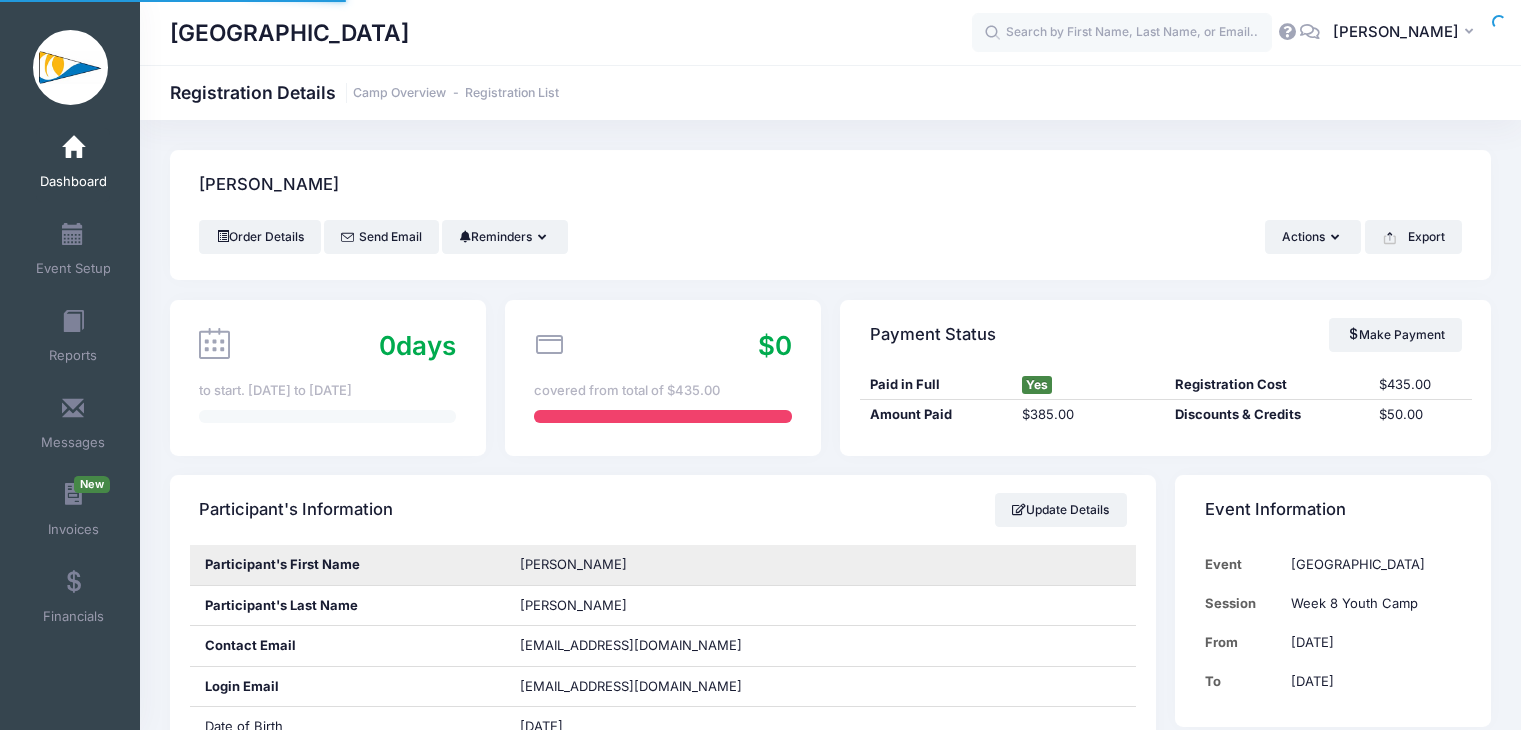 scroll, scrollTop: 0, scrollLeft: 0, axis: both 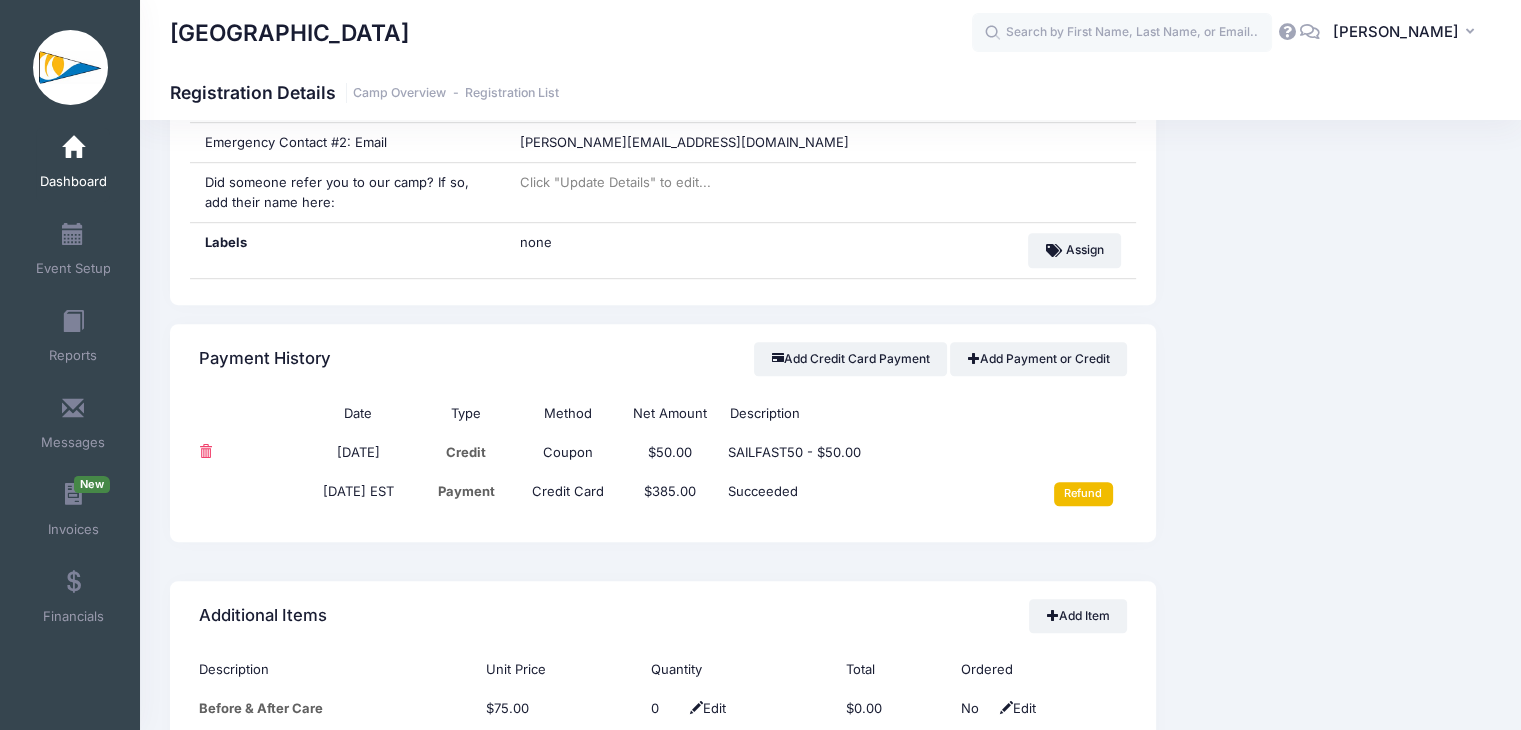 click on "Refund" at bounding box center [1083, 494] 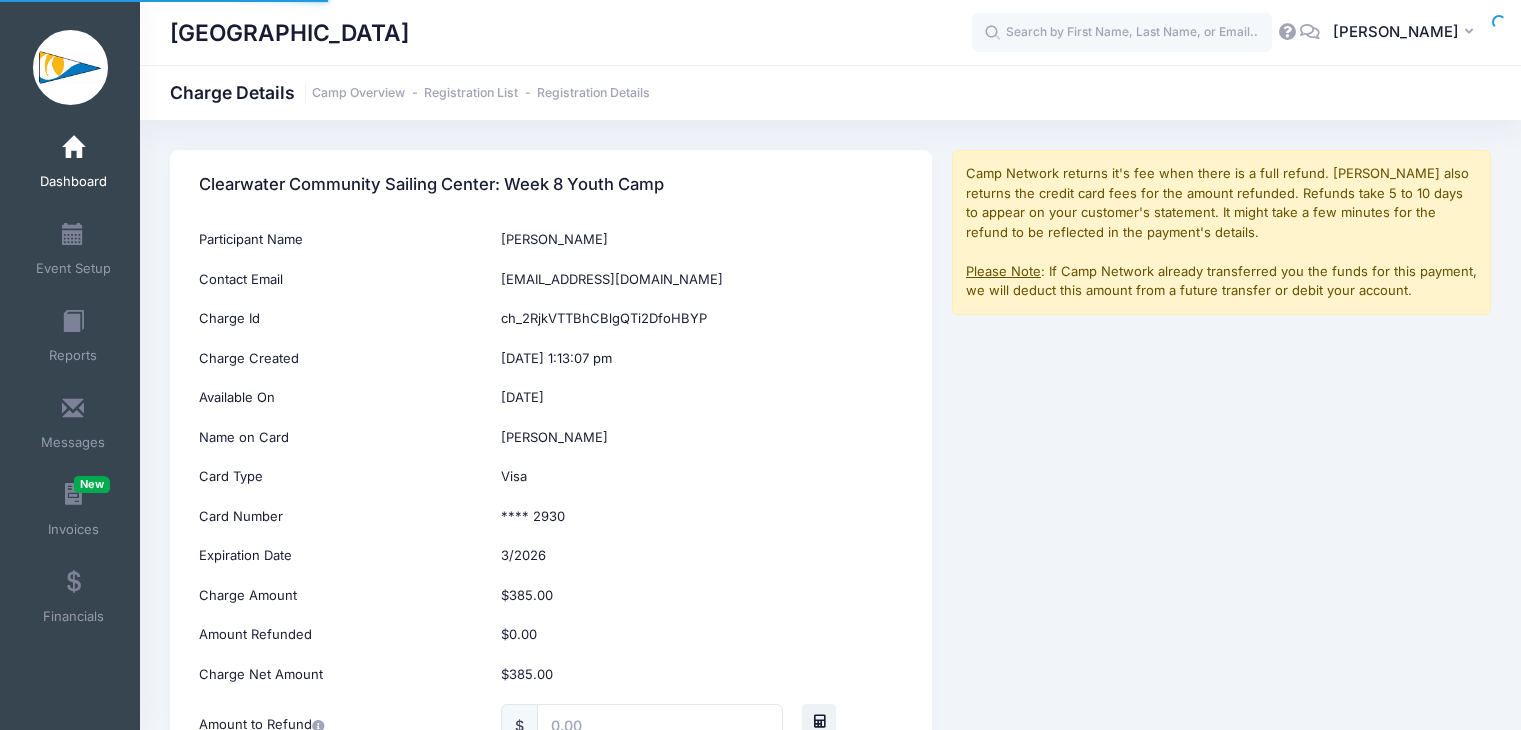 scroll, scrollTop: 0, scrollLeft: 0, axis: both 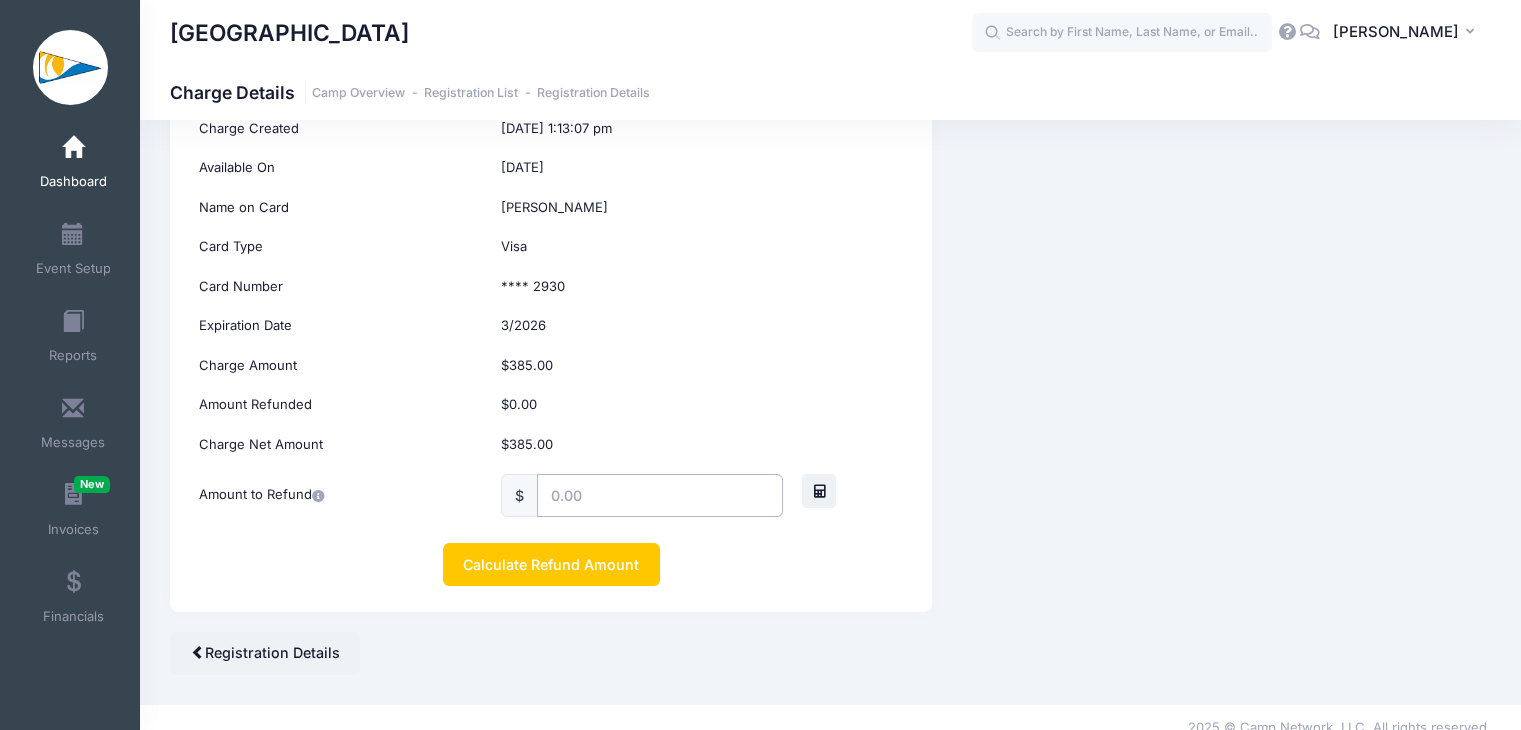 click at bounding box center [660, 495] 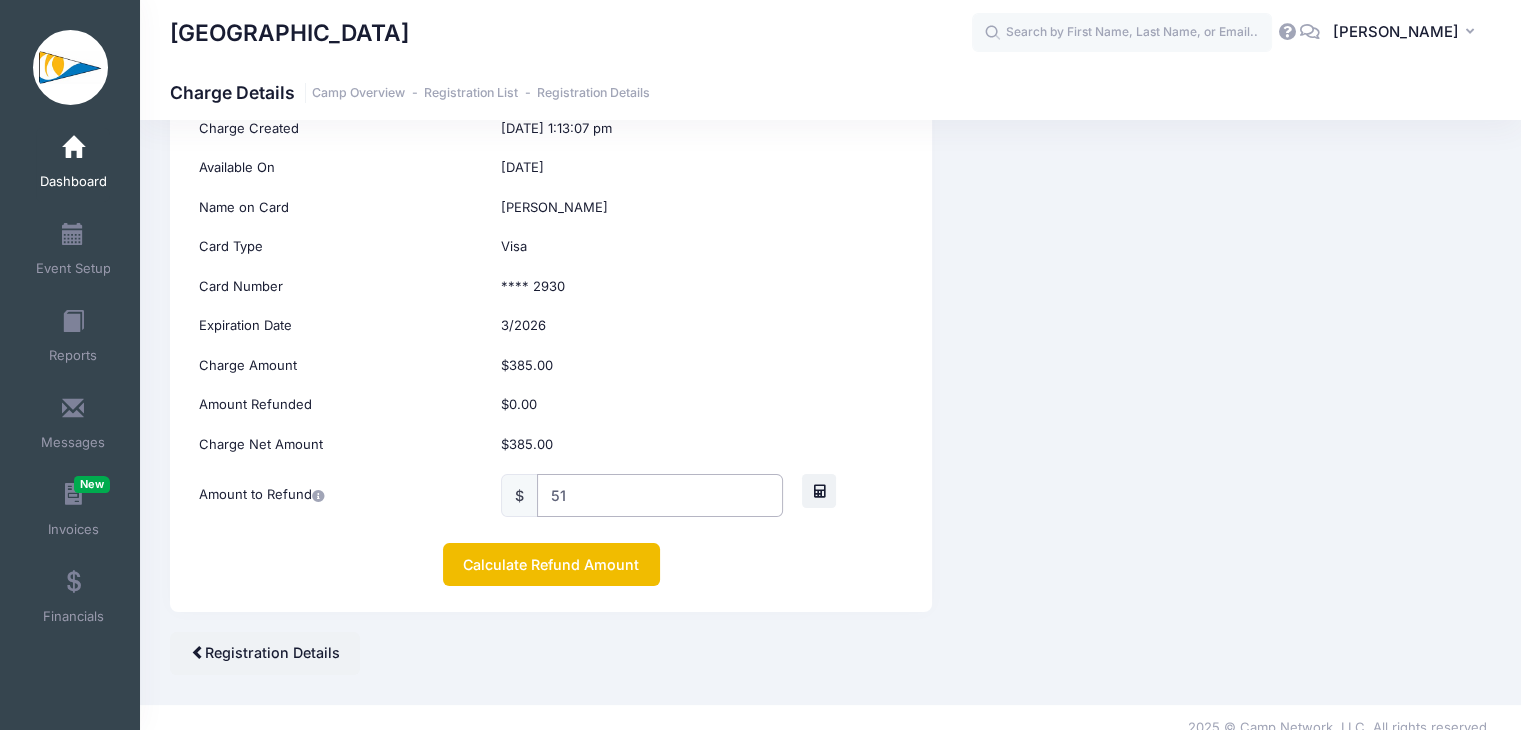 type on "51" 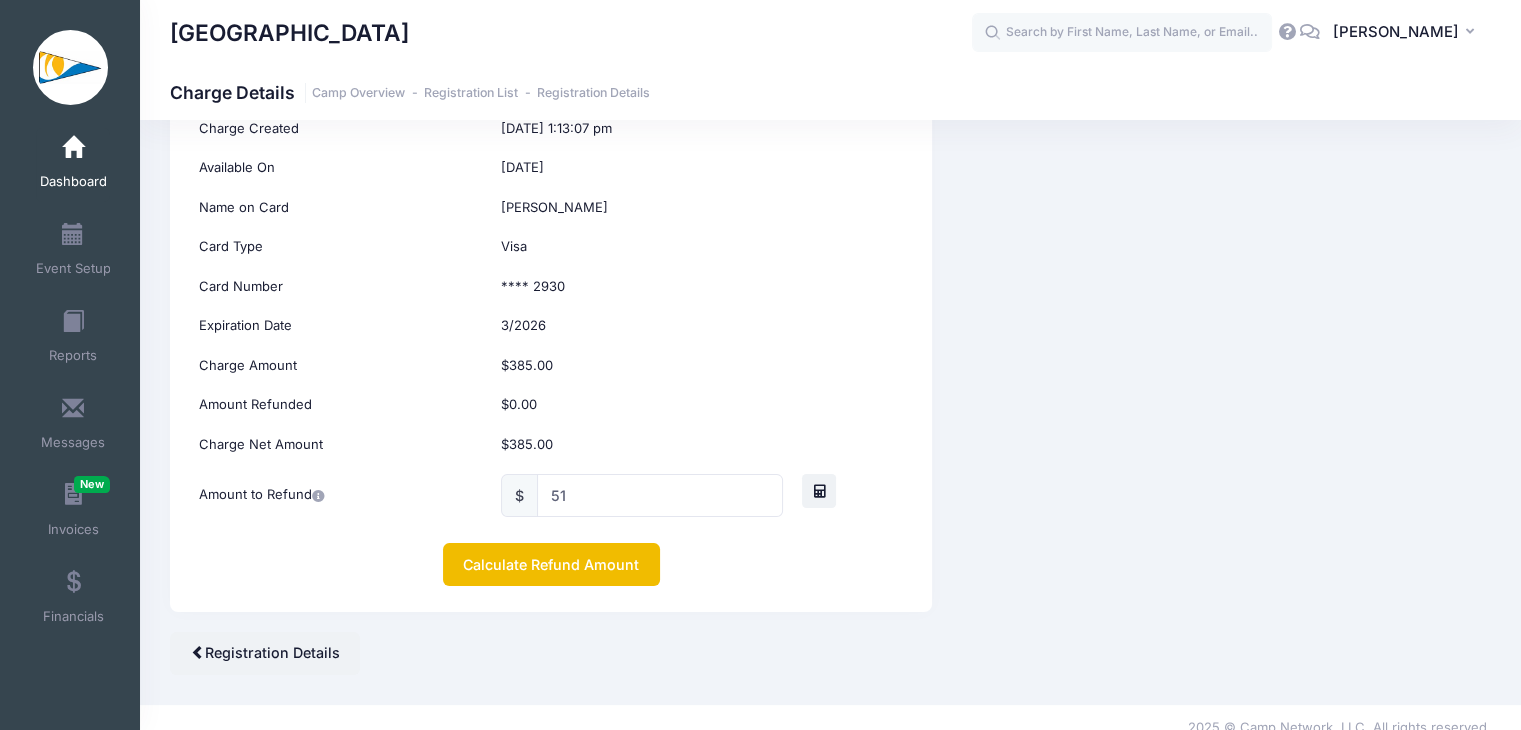 click on "Calculate Refund Amount" at bounding box center [551, 564] 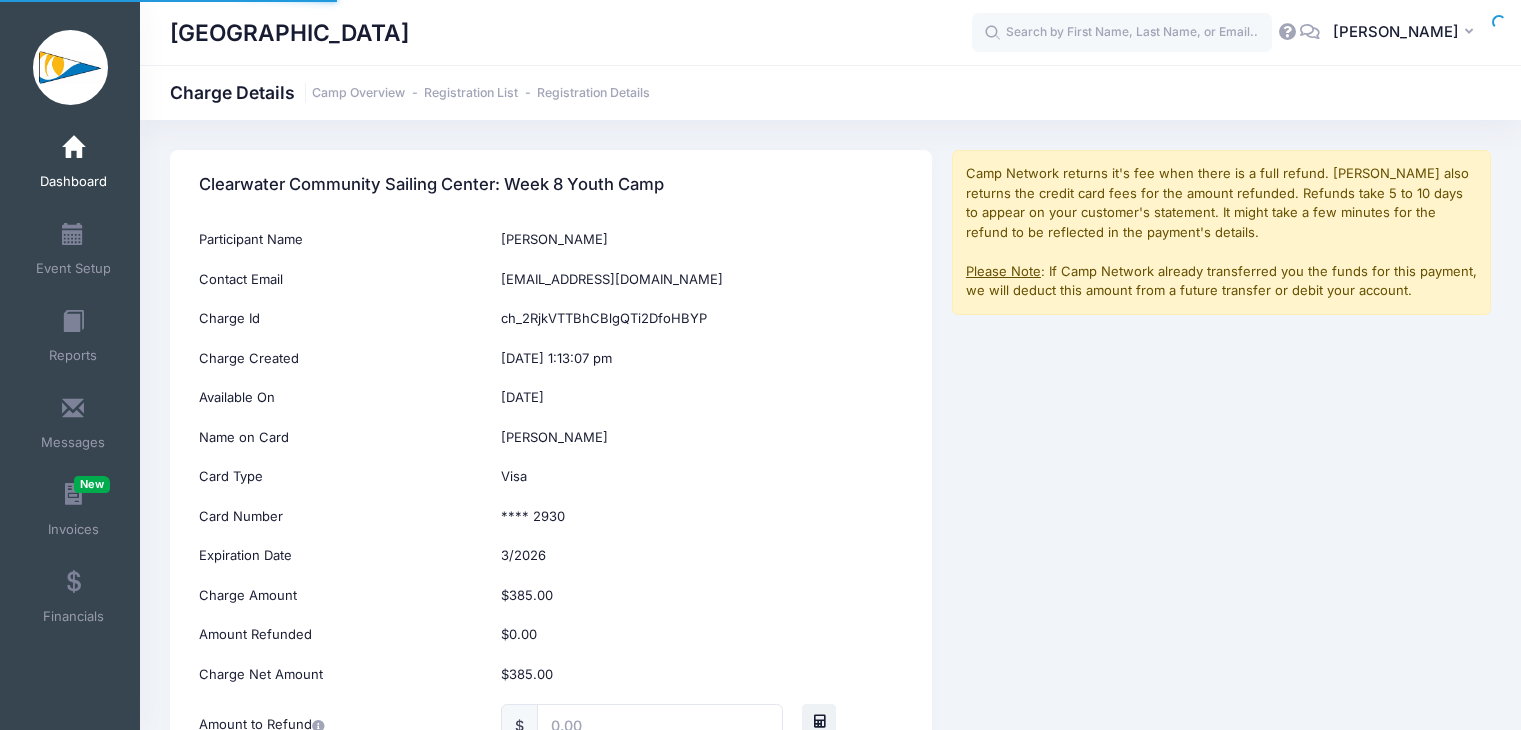 scroll, scrollTop: 215, scrollLeft: 0, axis: vertical 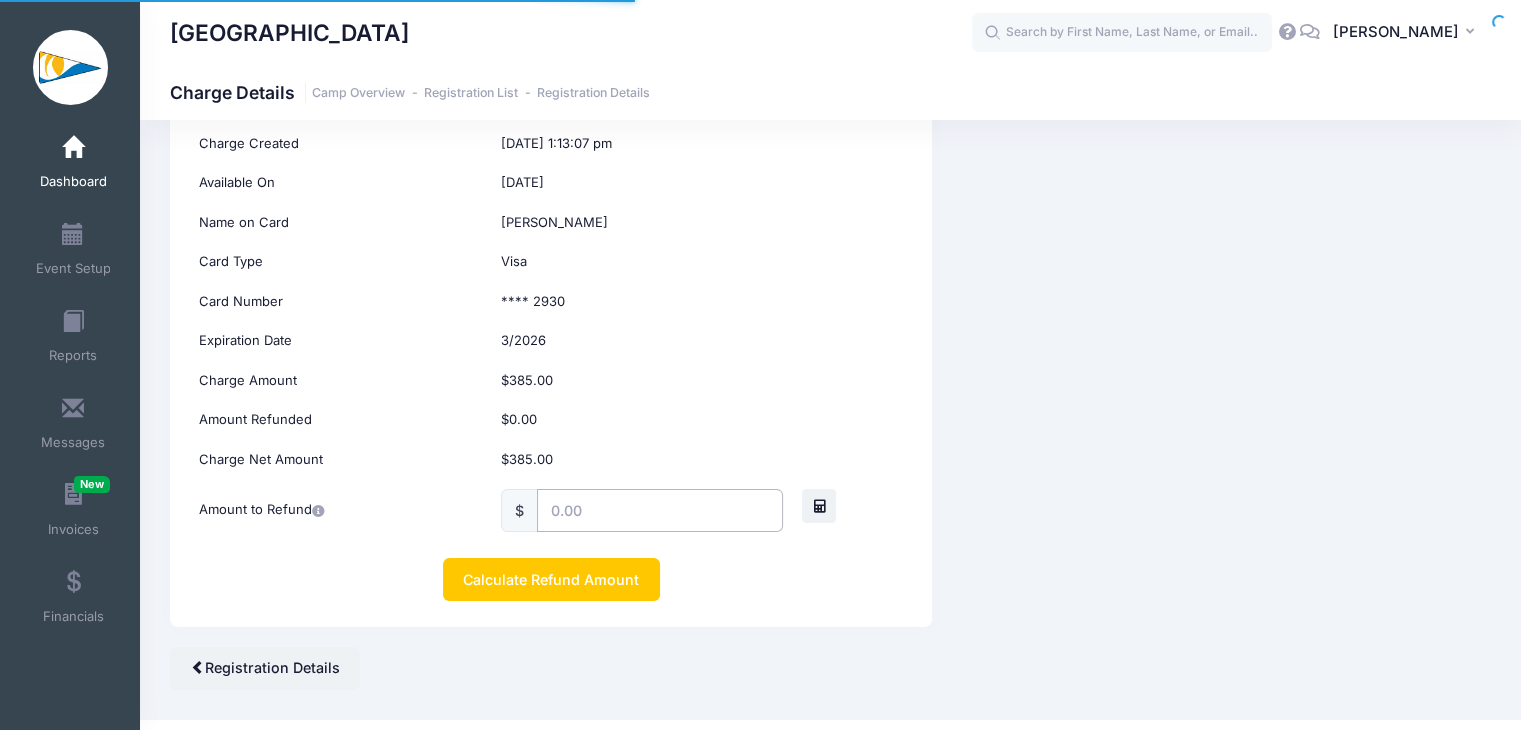 click at bounding box center [660, 510] 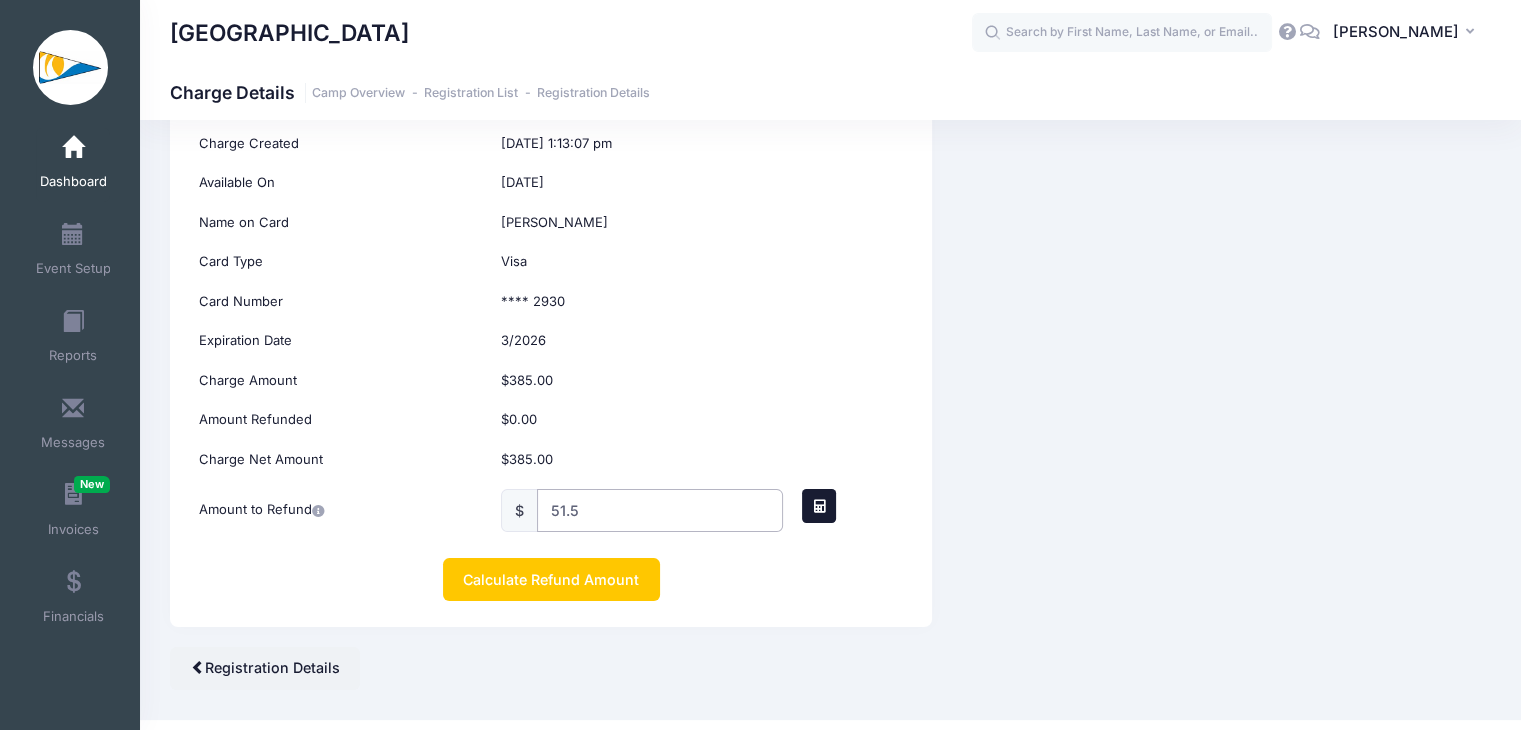 type on "51.5" 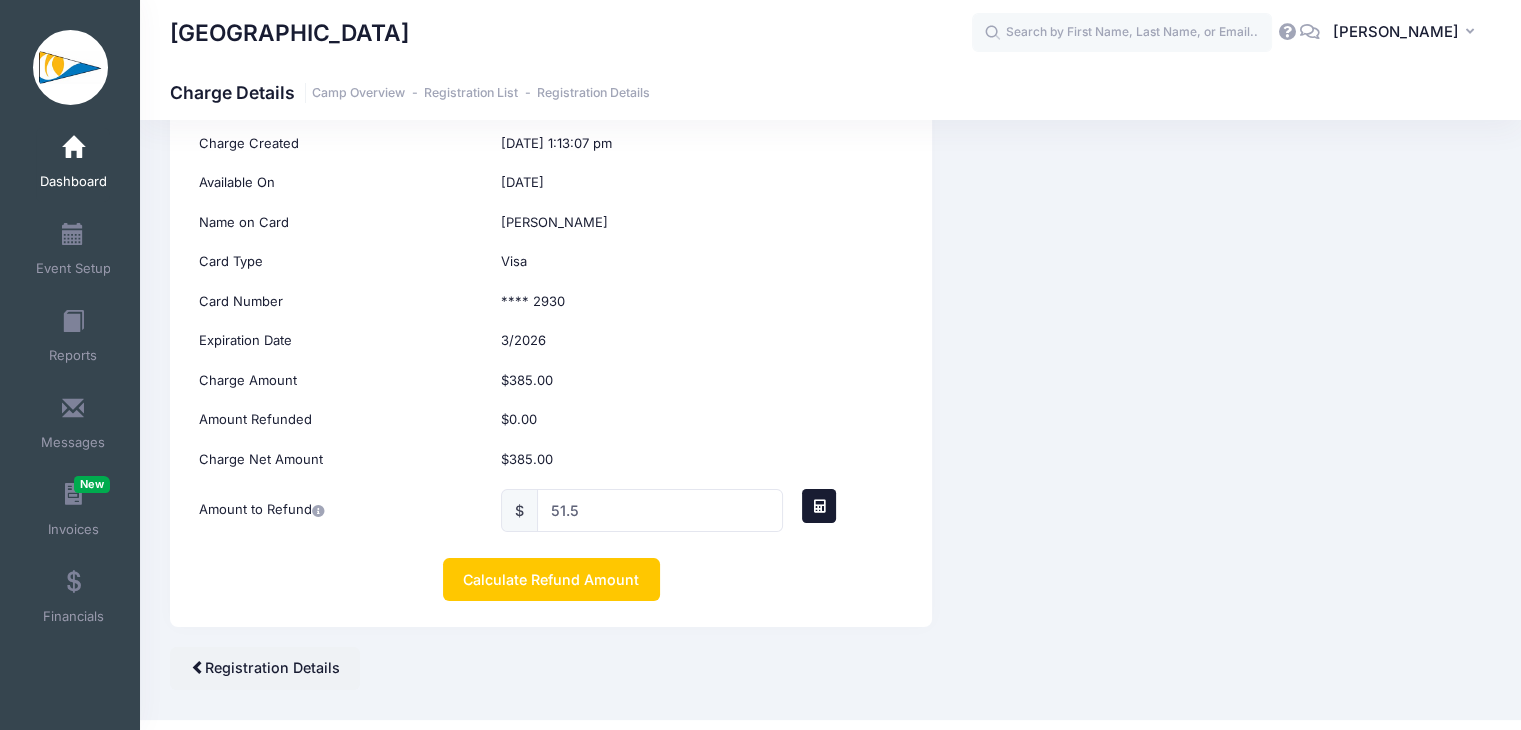 click at bounding box center (819, 506) 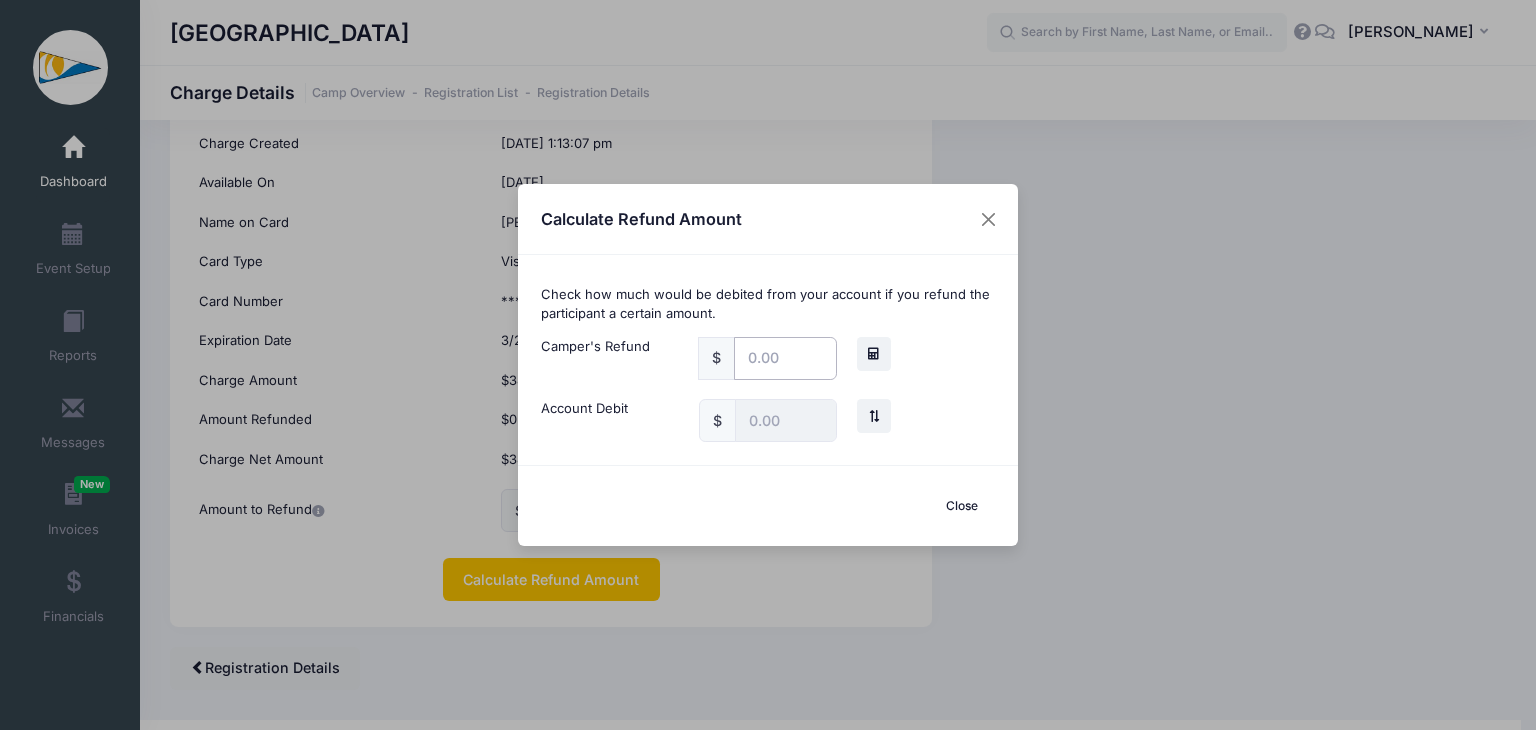 type 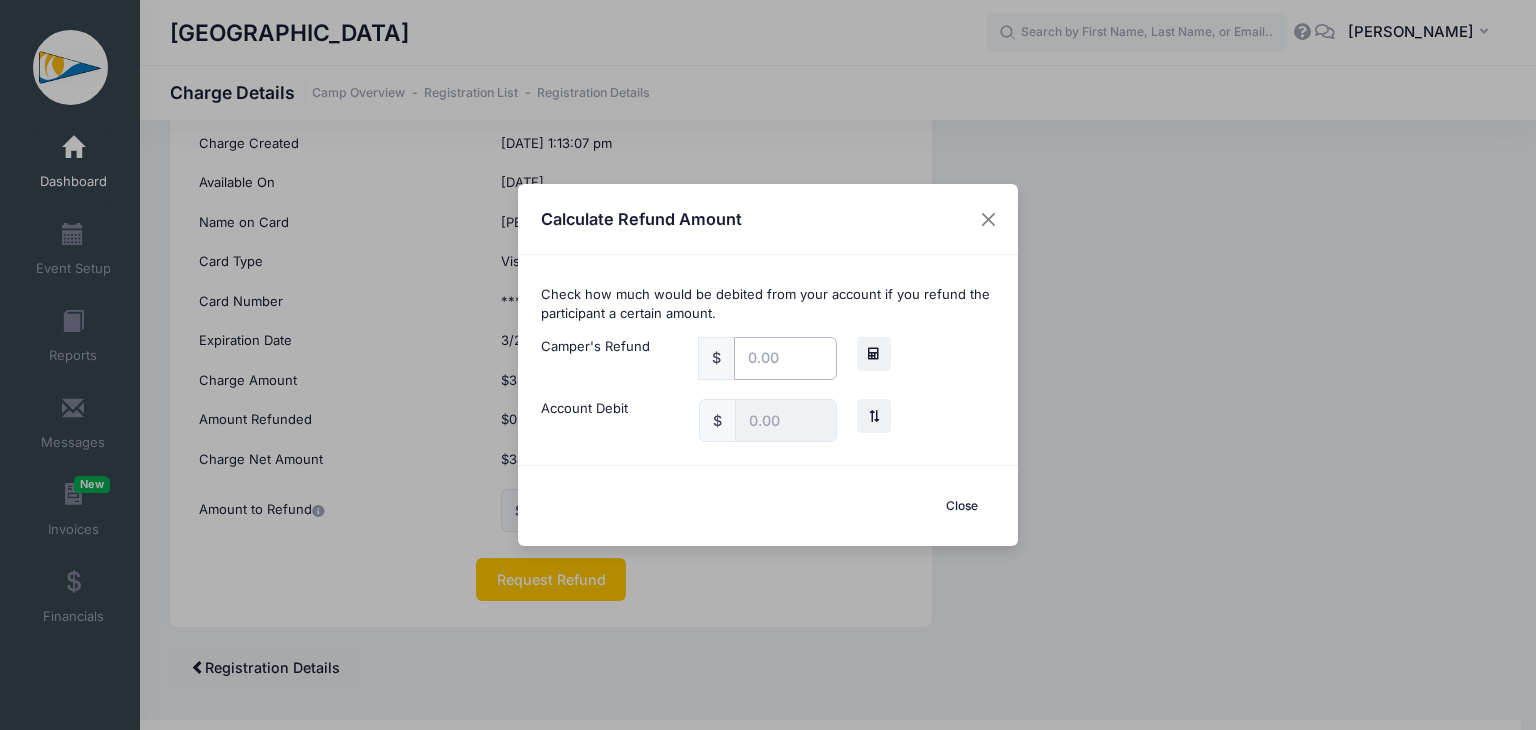 click on "Camper's Refund" at bounding box center [785, 358] 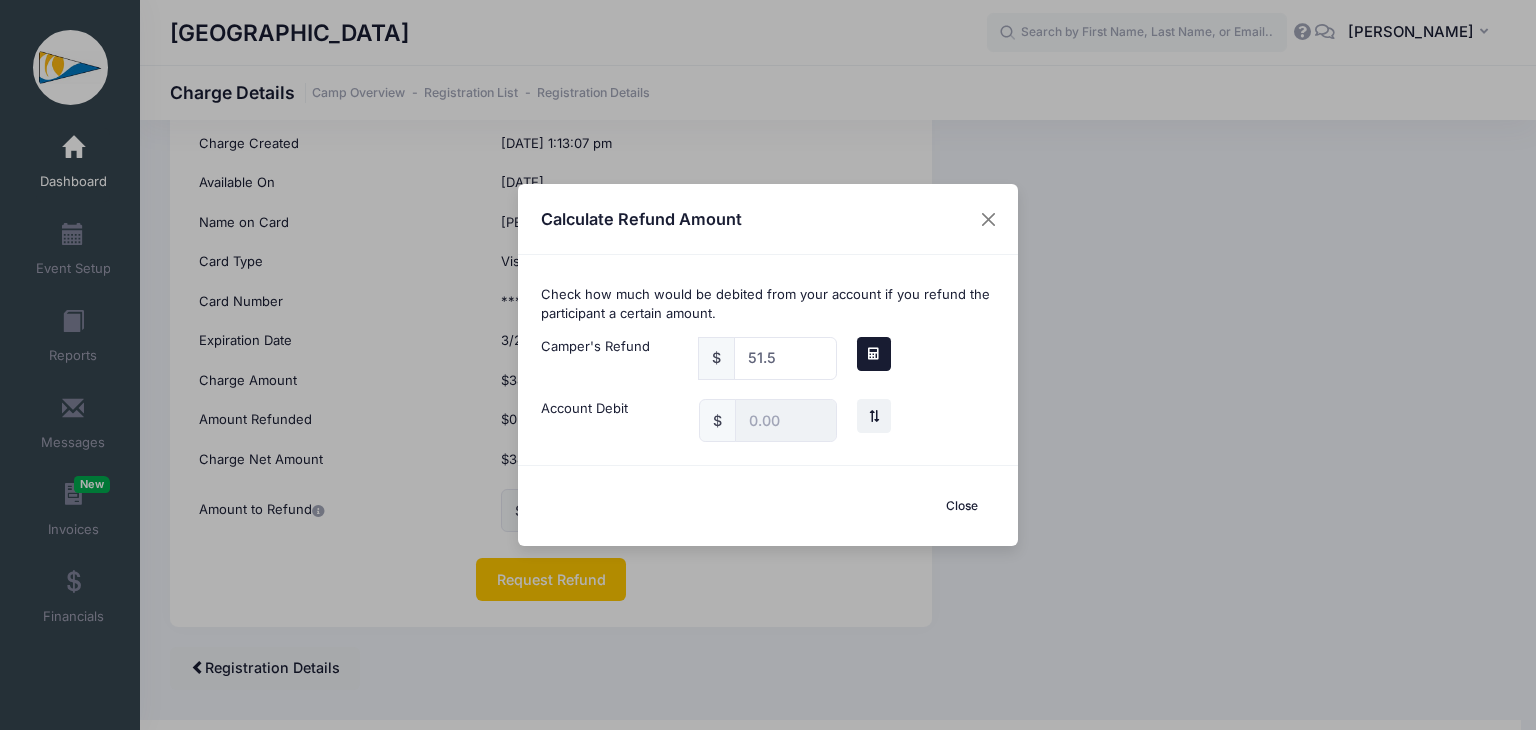 type on "51.50" 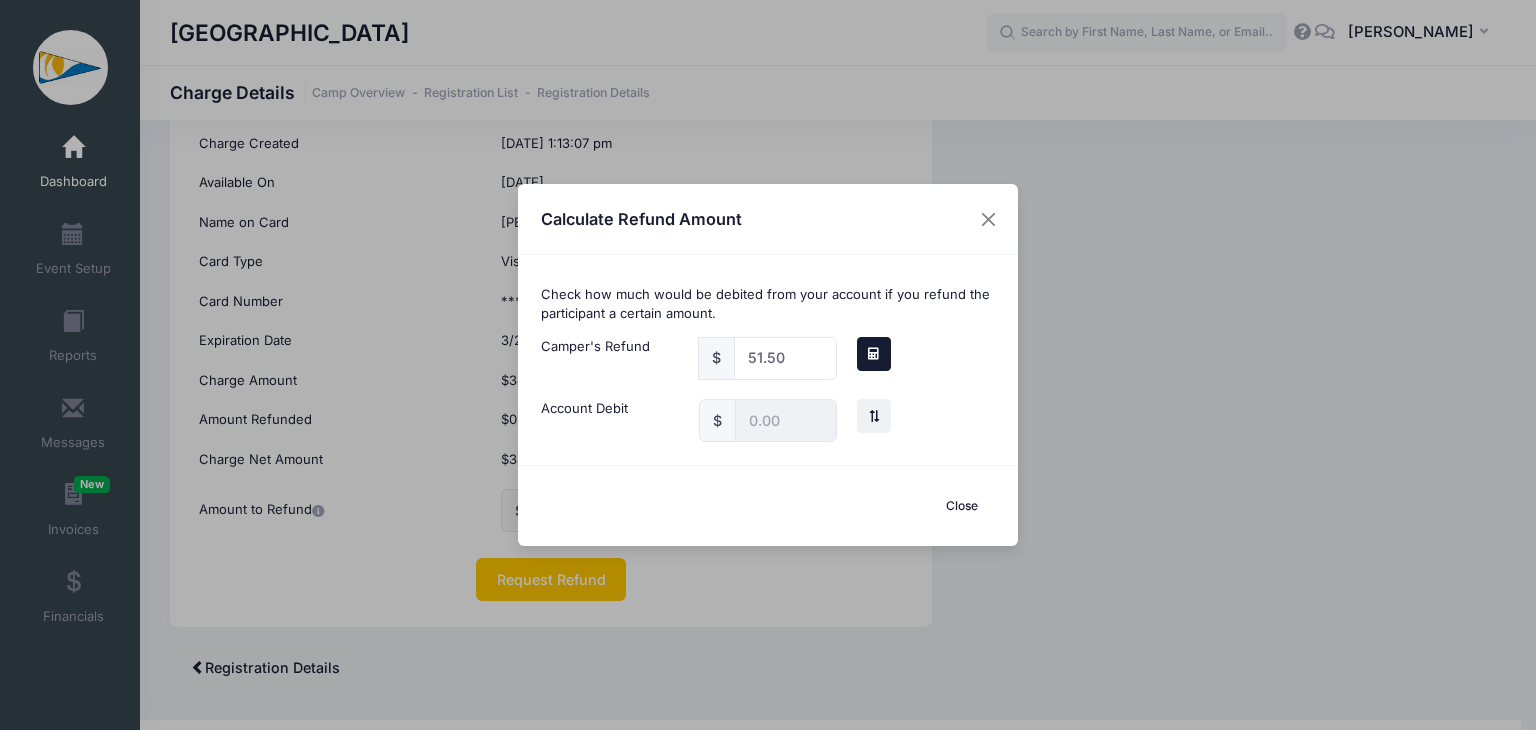 click at bounding box center (873, 354) 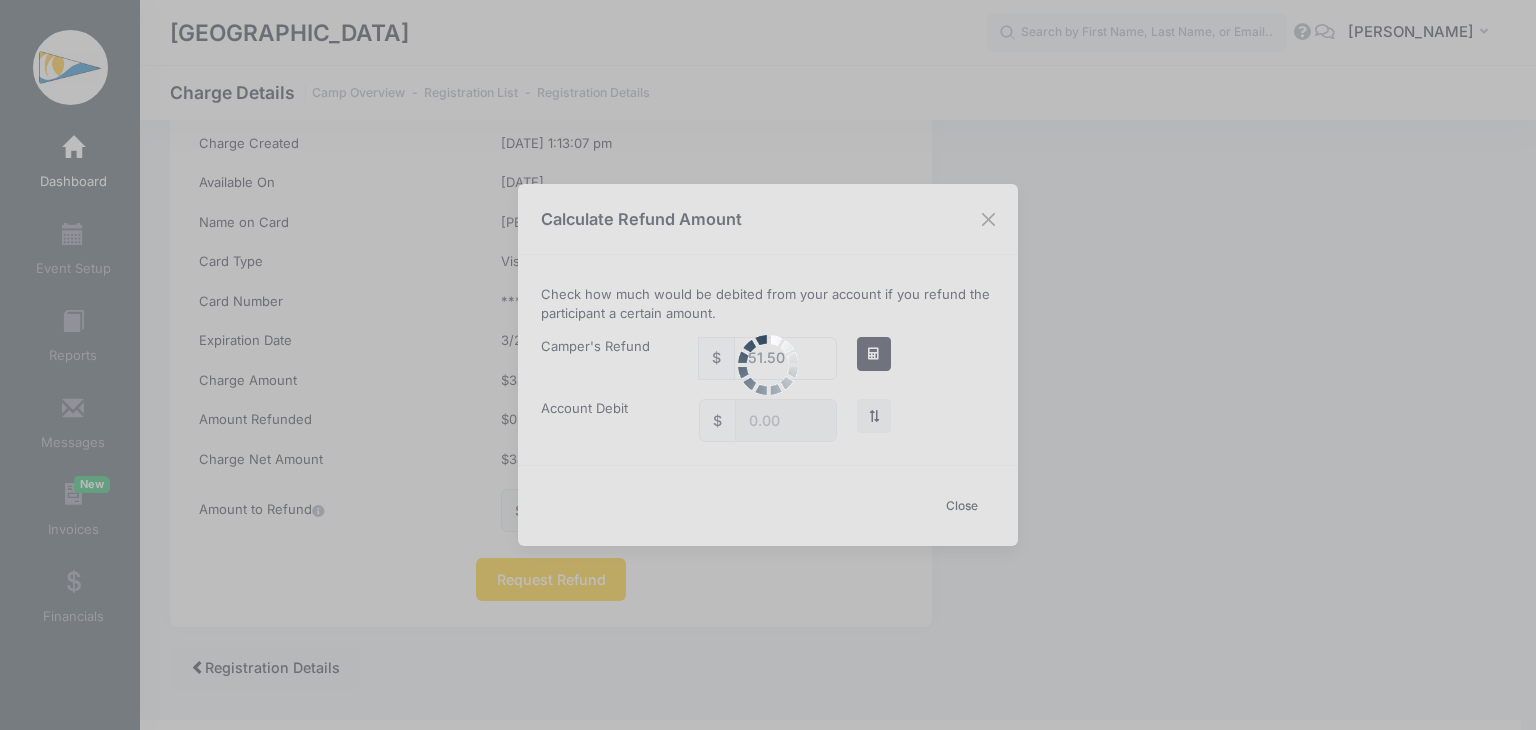 type on "49.70" 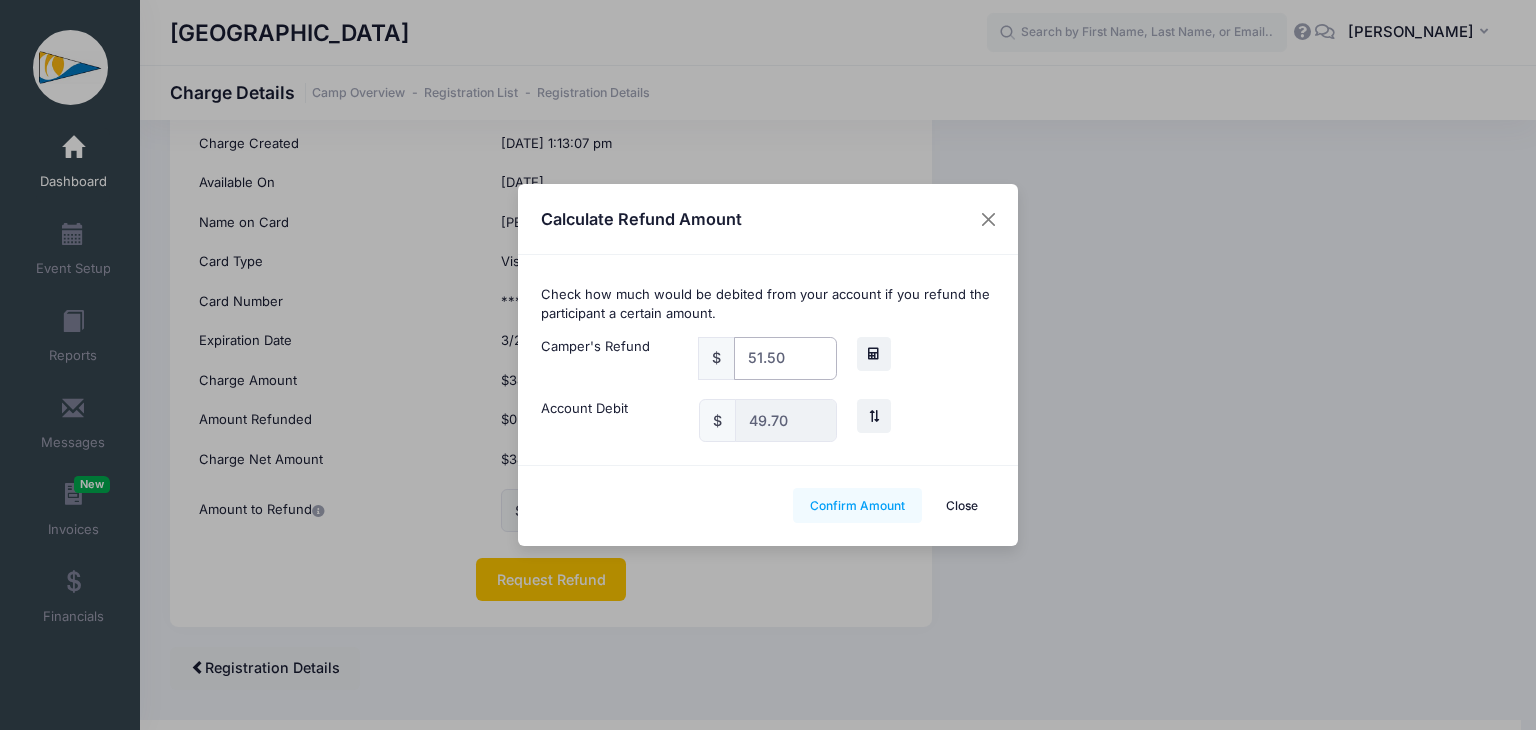 click on "51.50" at bounding box center [785, 358] 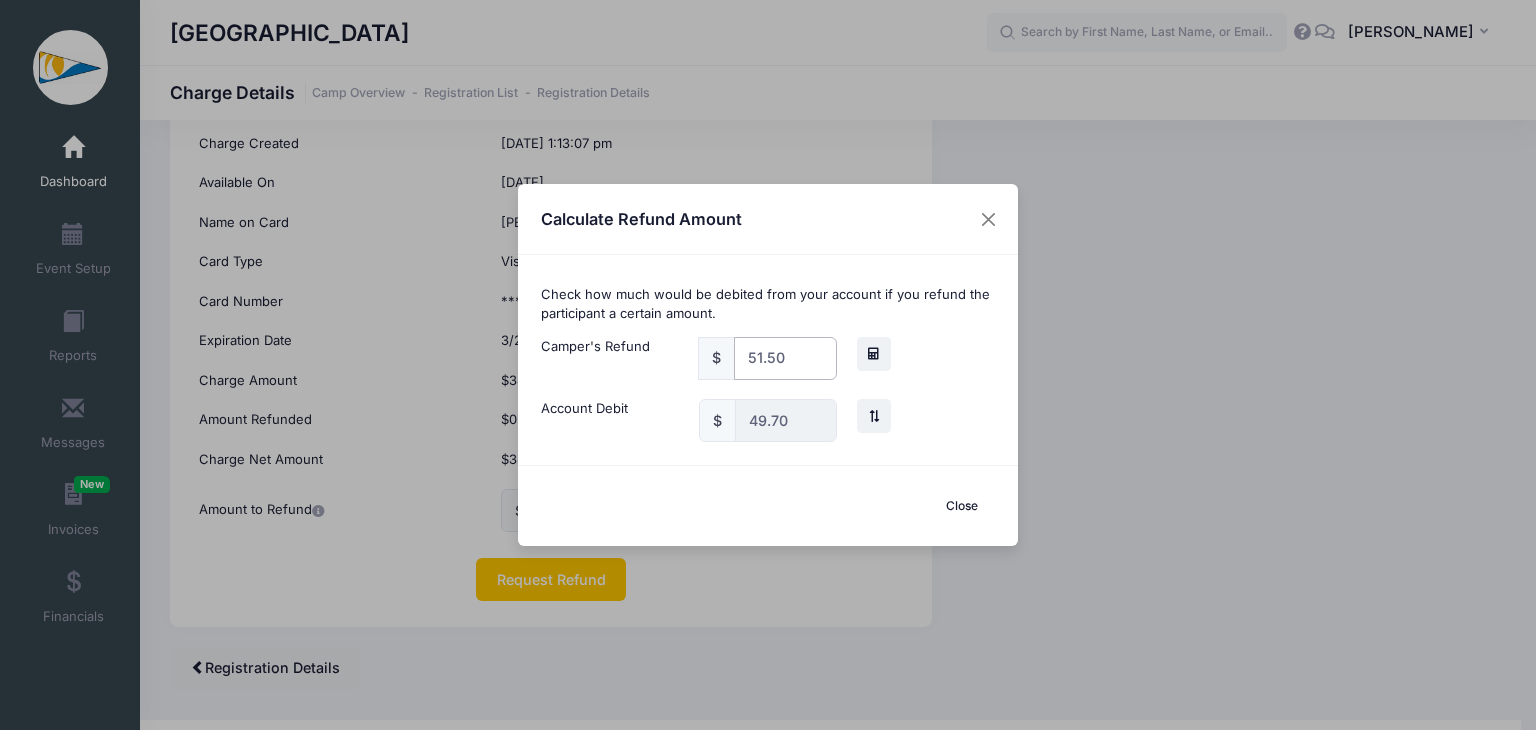 click on "51.50" at bounding box center [785, 358] 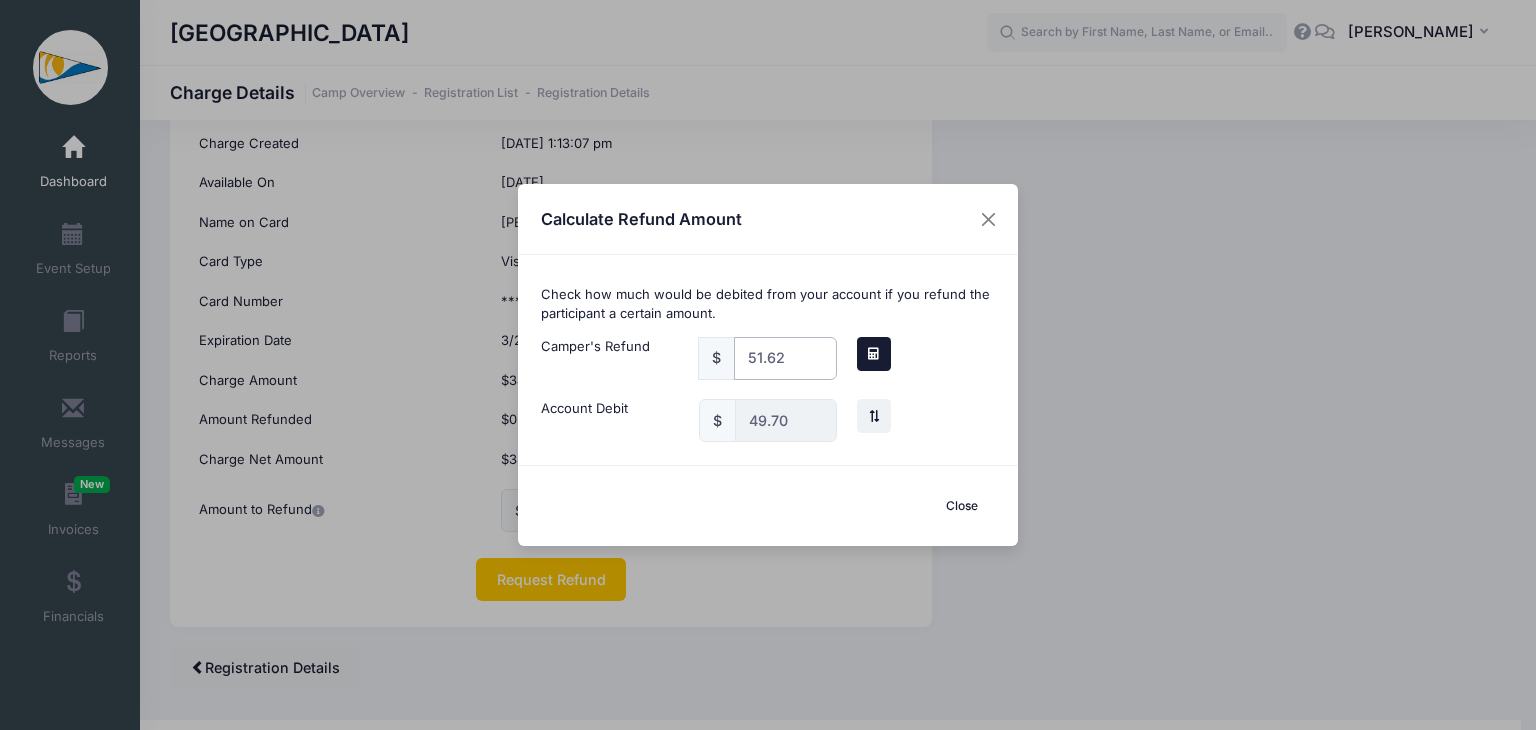 type on "51.62" 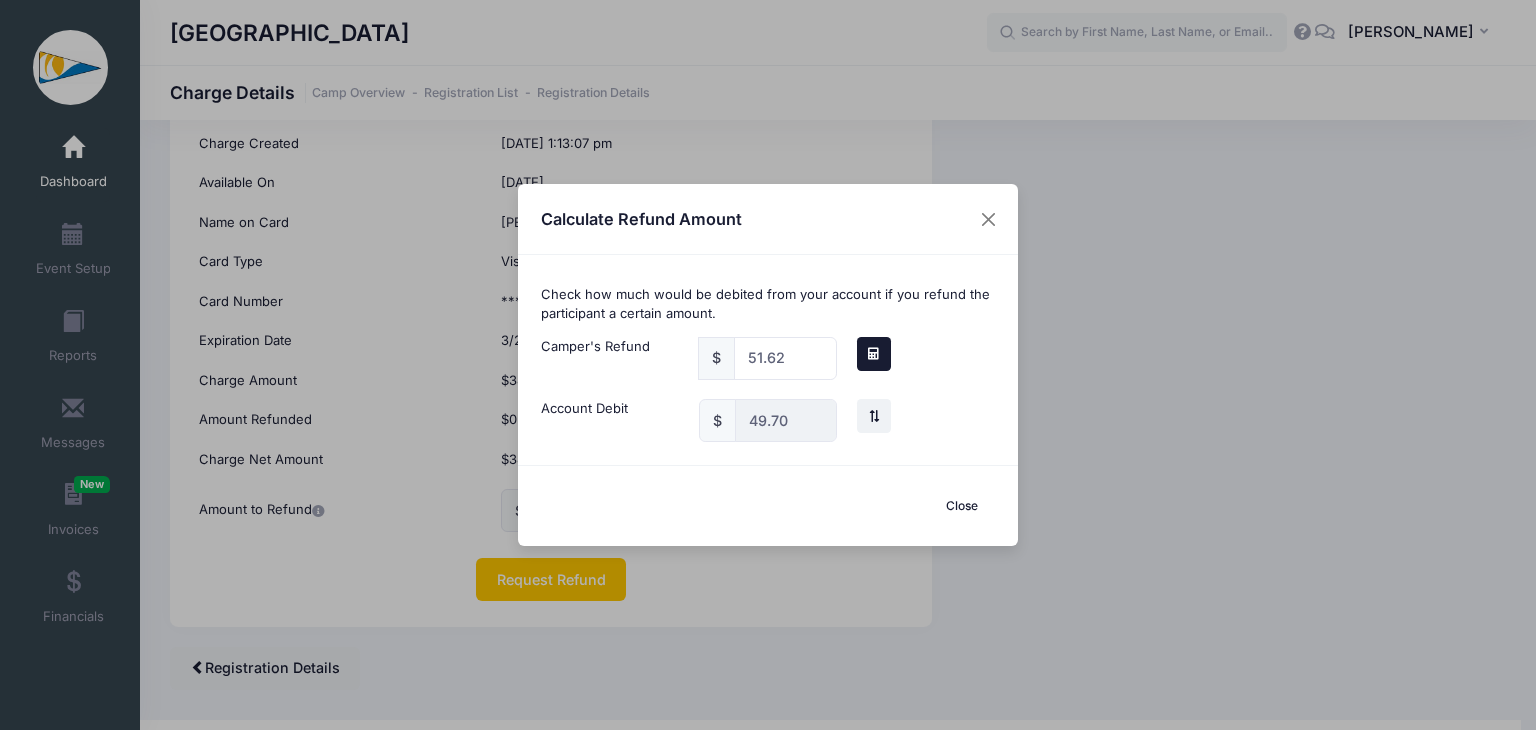 click at bounding box center [874, 354] 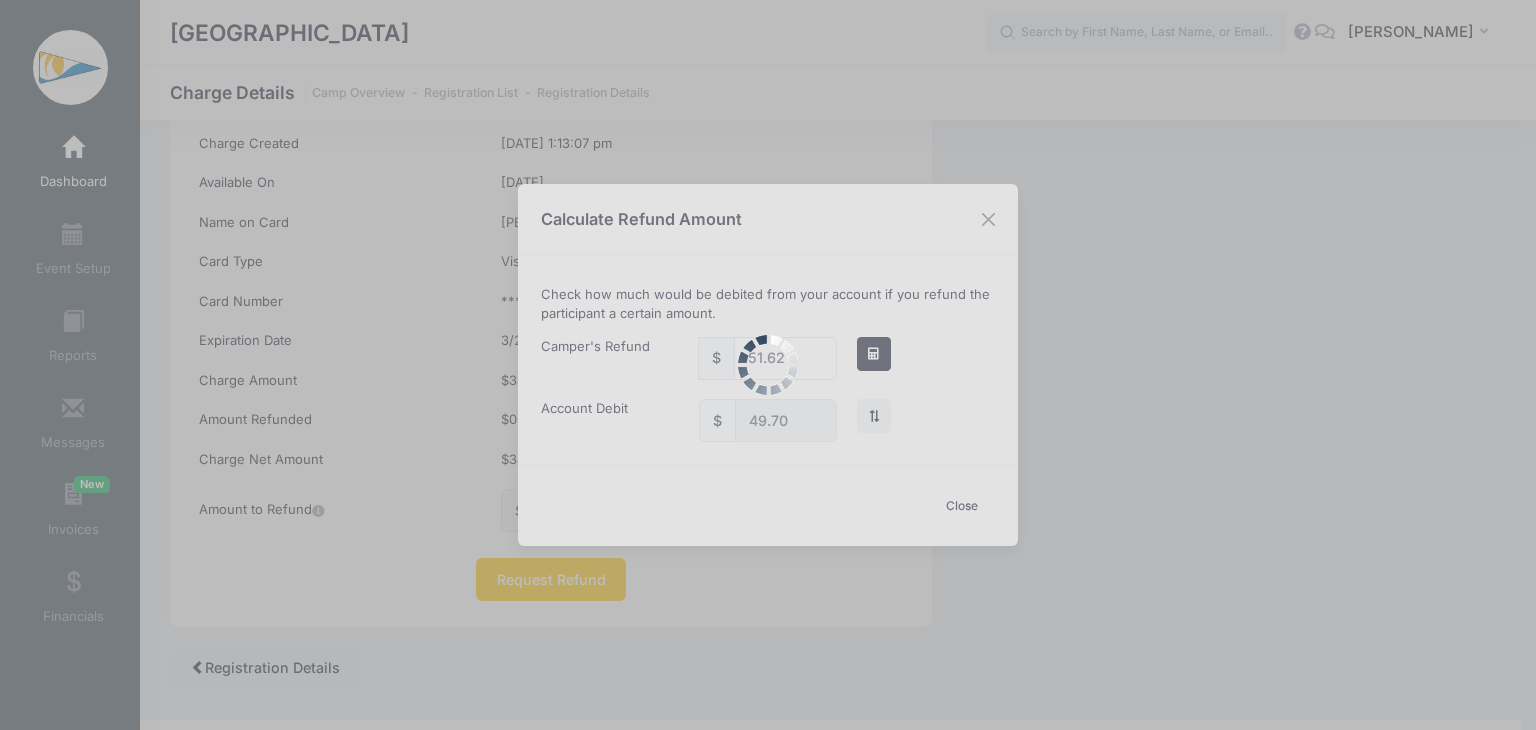 type on "49.81" 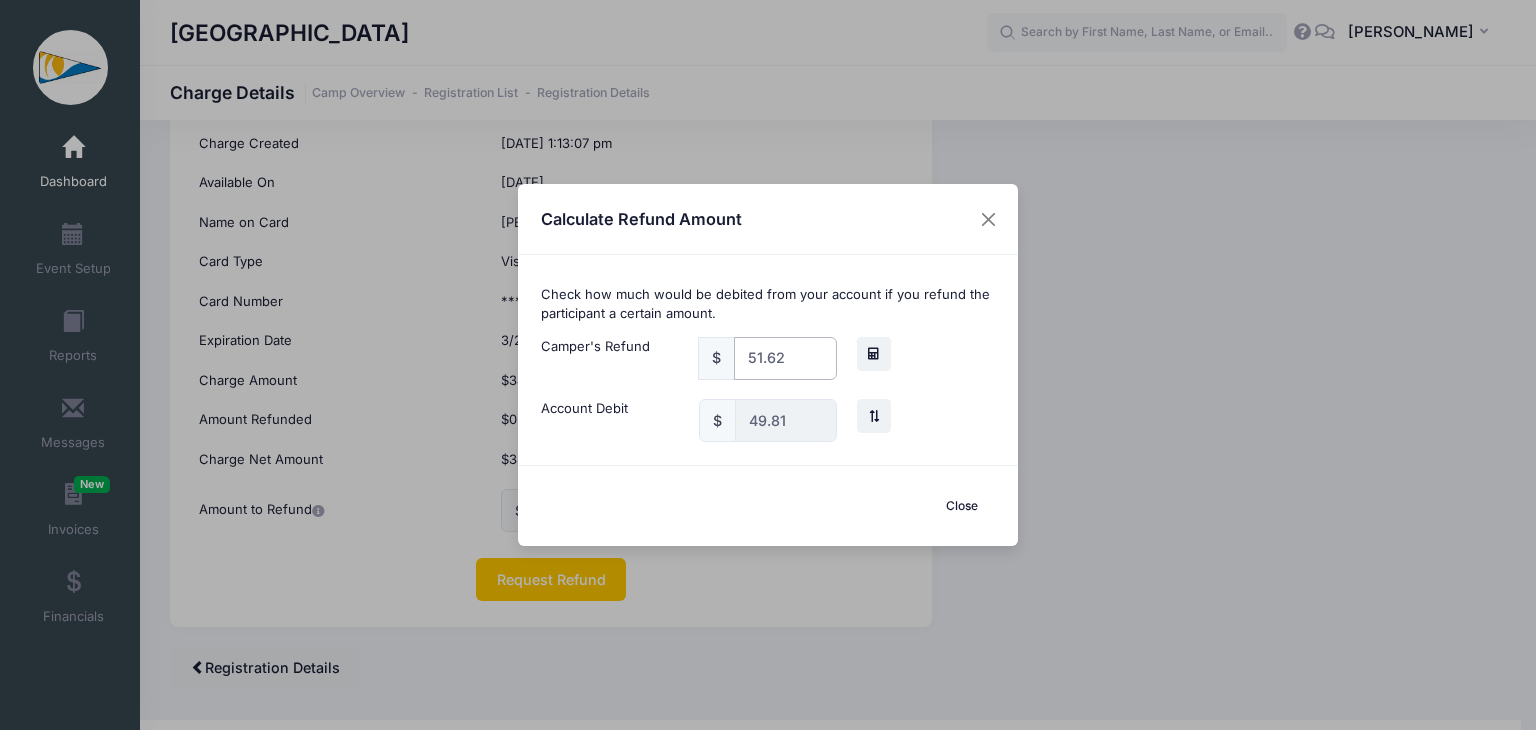 click on "51.62" at bounding box center (785, 358) 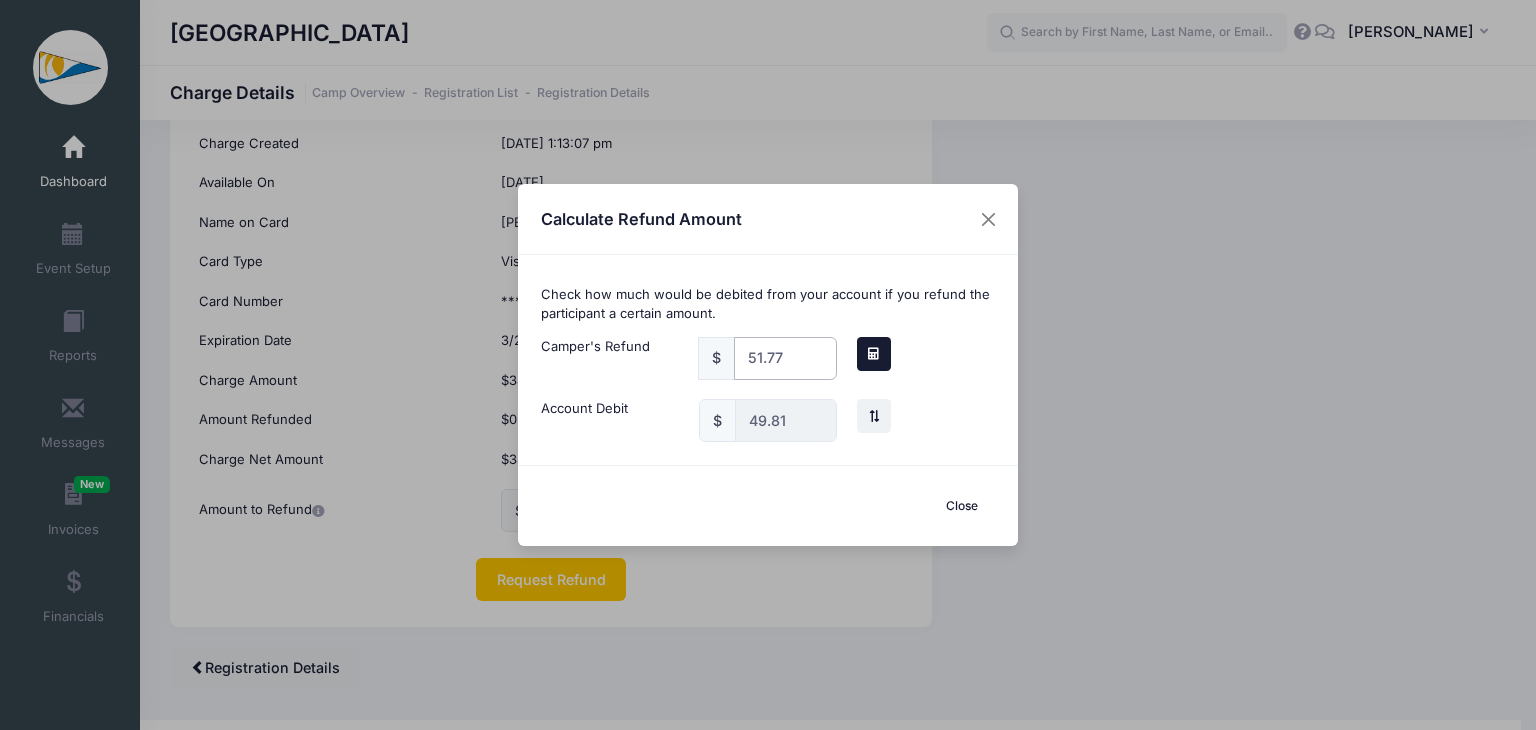 type on "51.77" 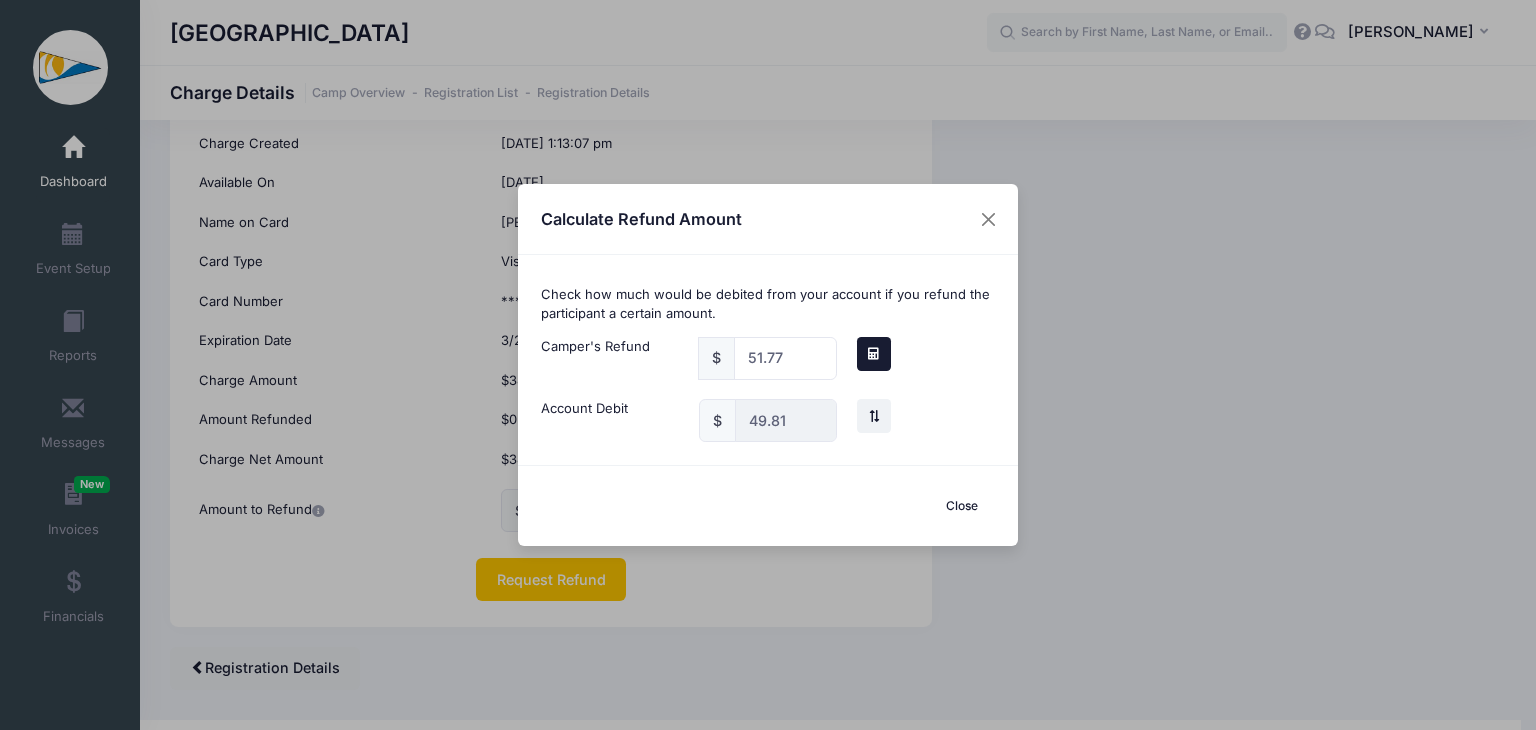 click at bounding box center [873, 354] 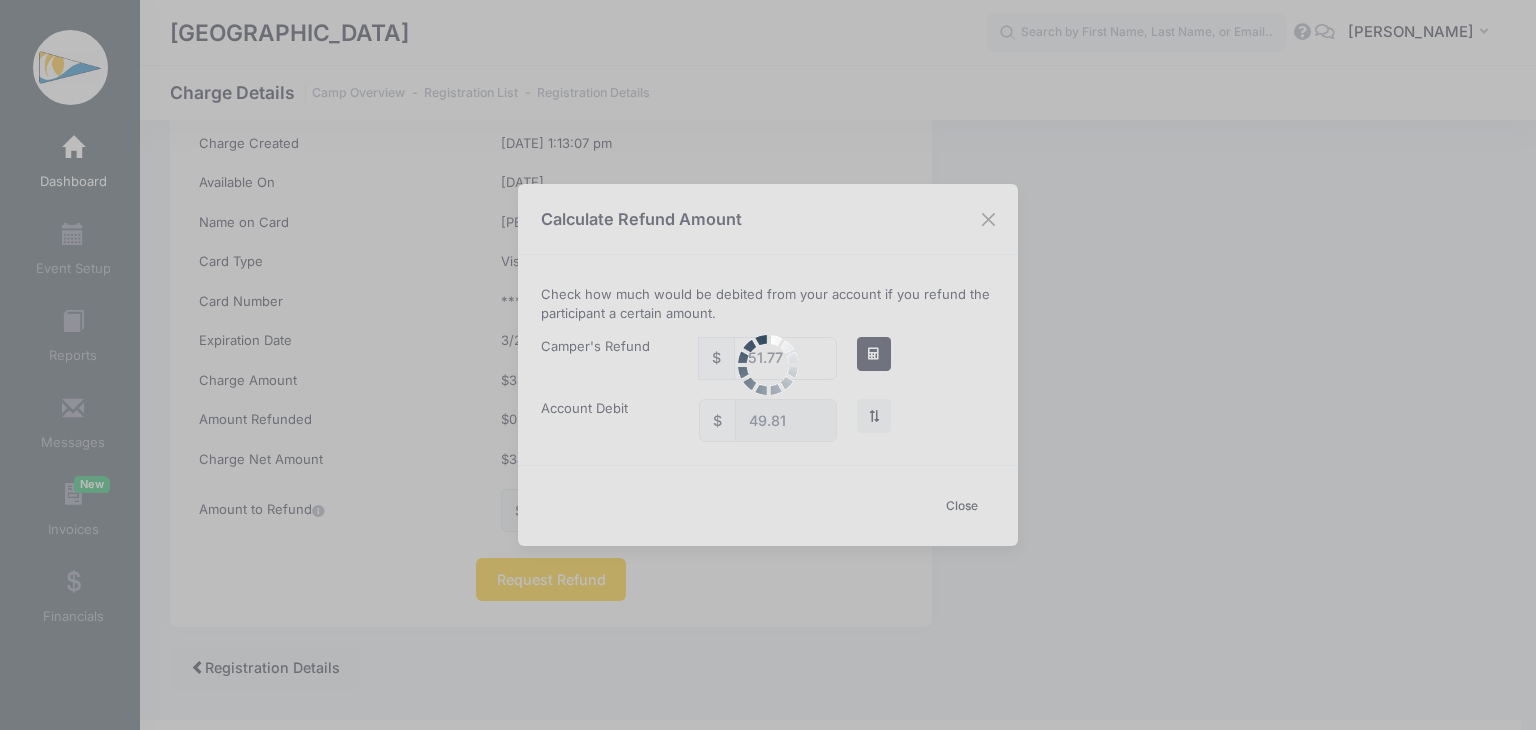 type on "49.96" 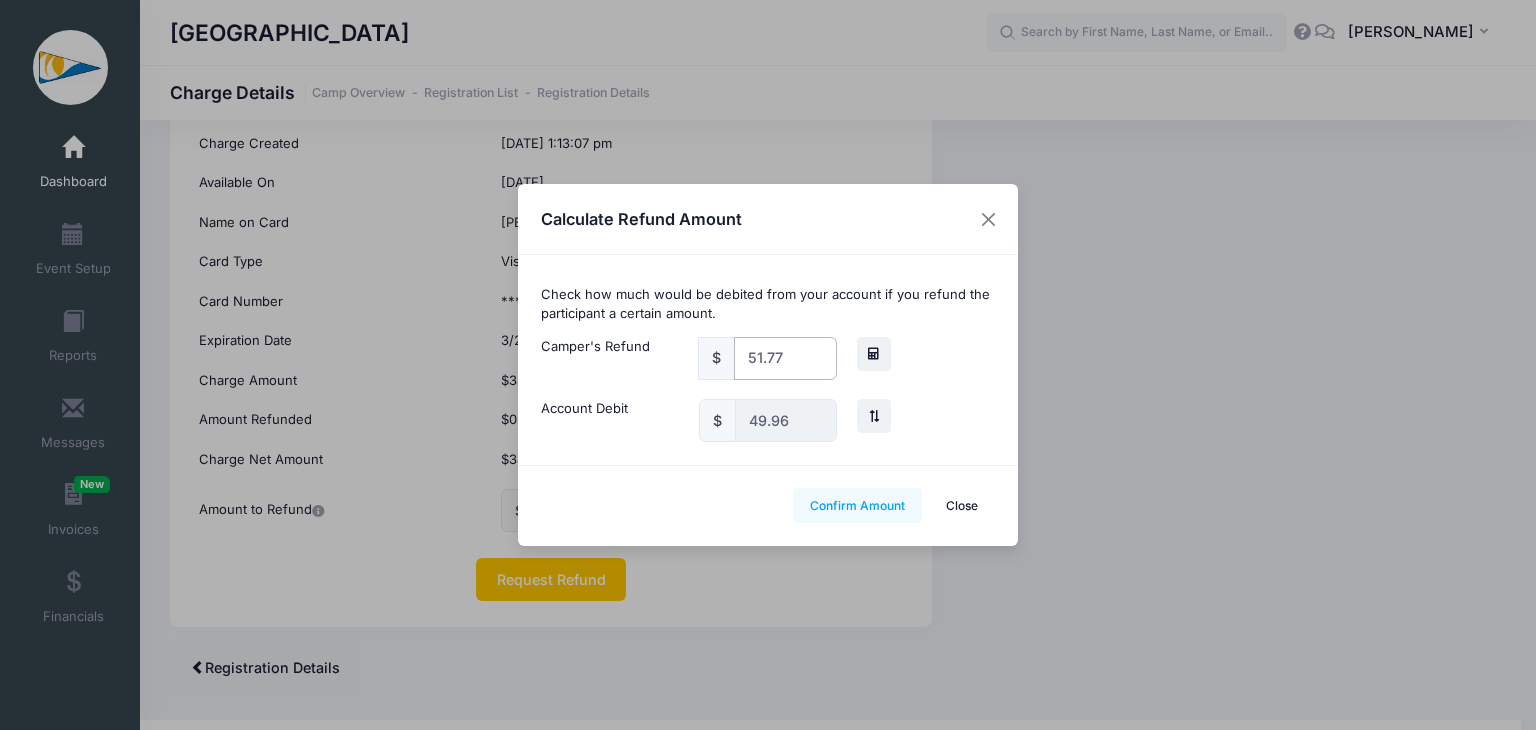 click on "51.77" at bounding box center (785, 358) 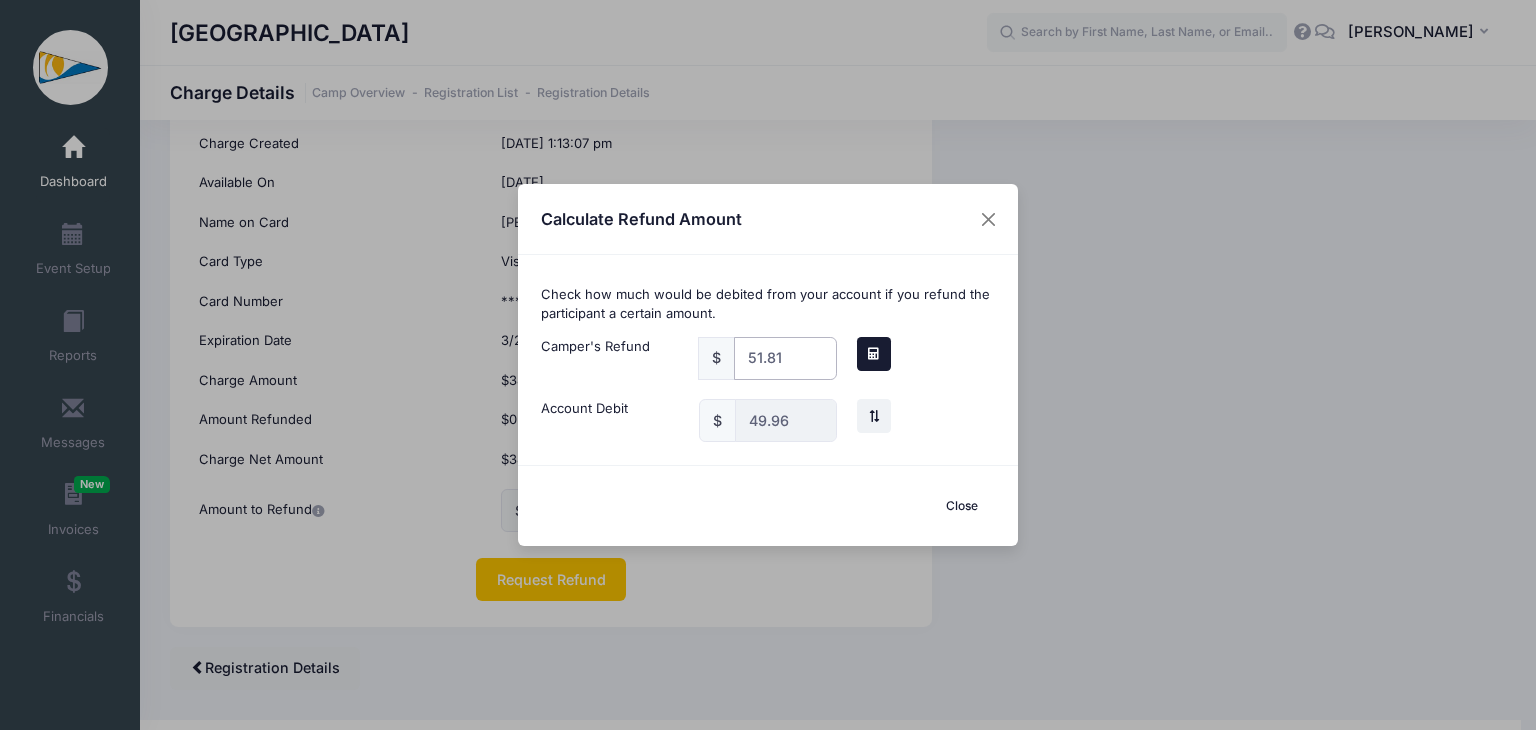 type on "51.81" 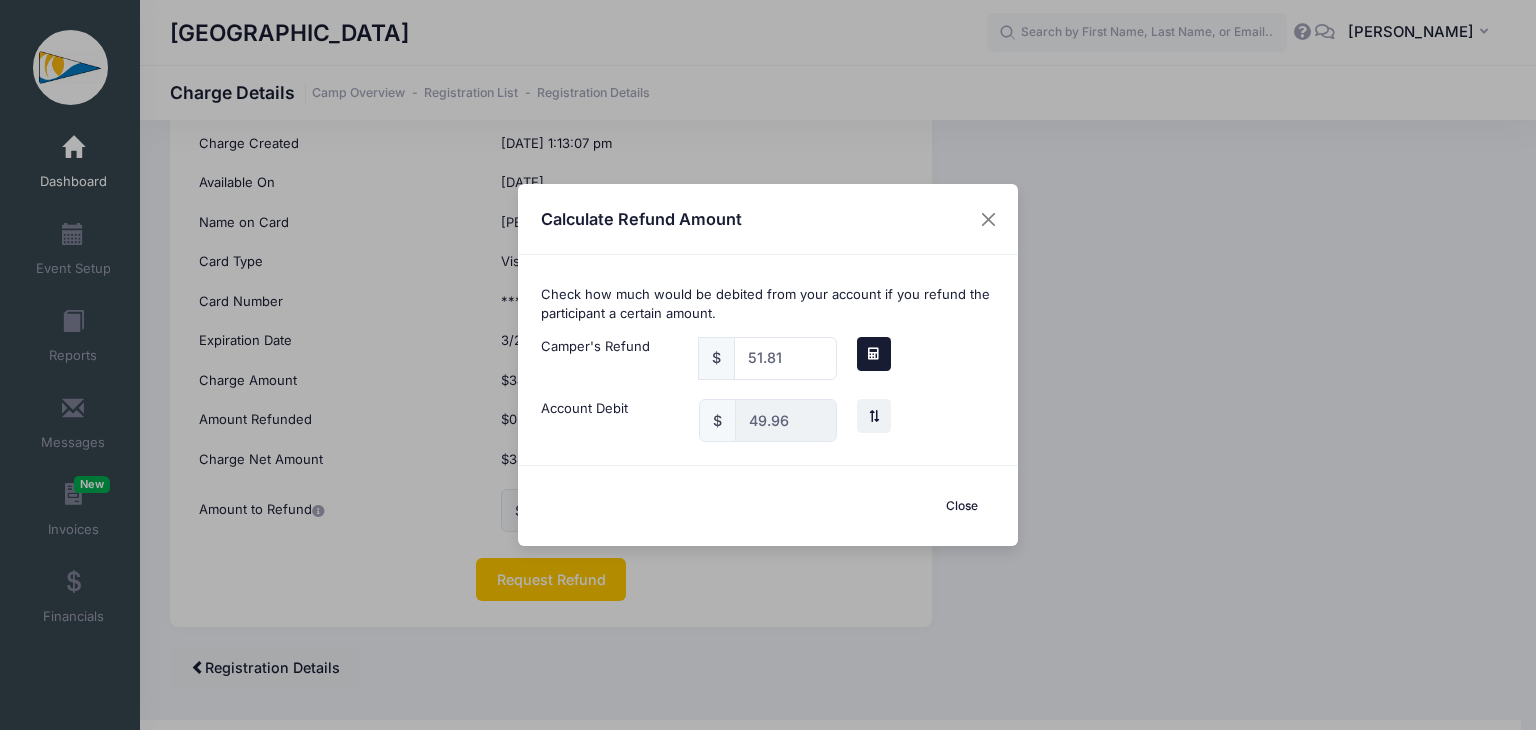 click at bounding box center (874, 354) 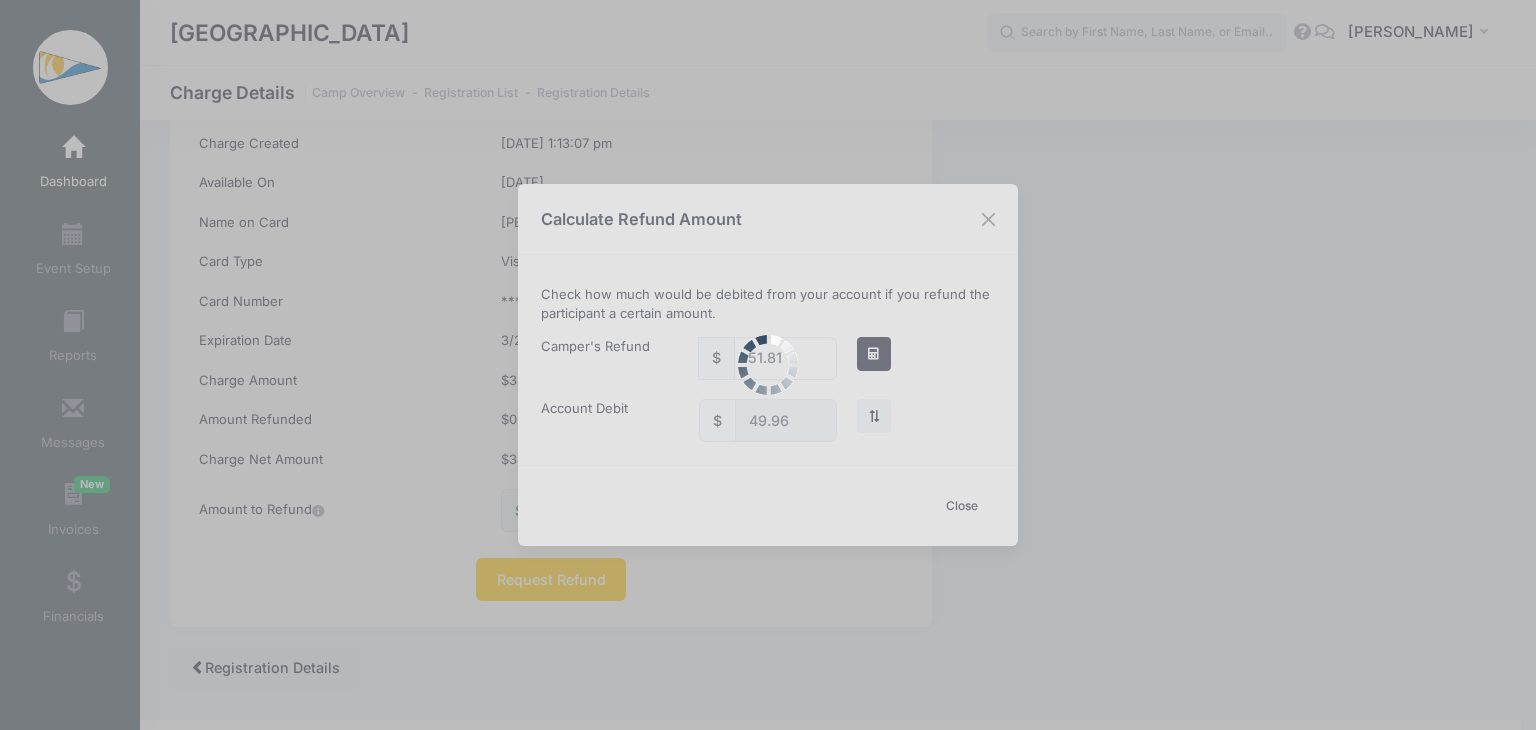 type on "50.00" 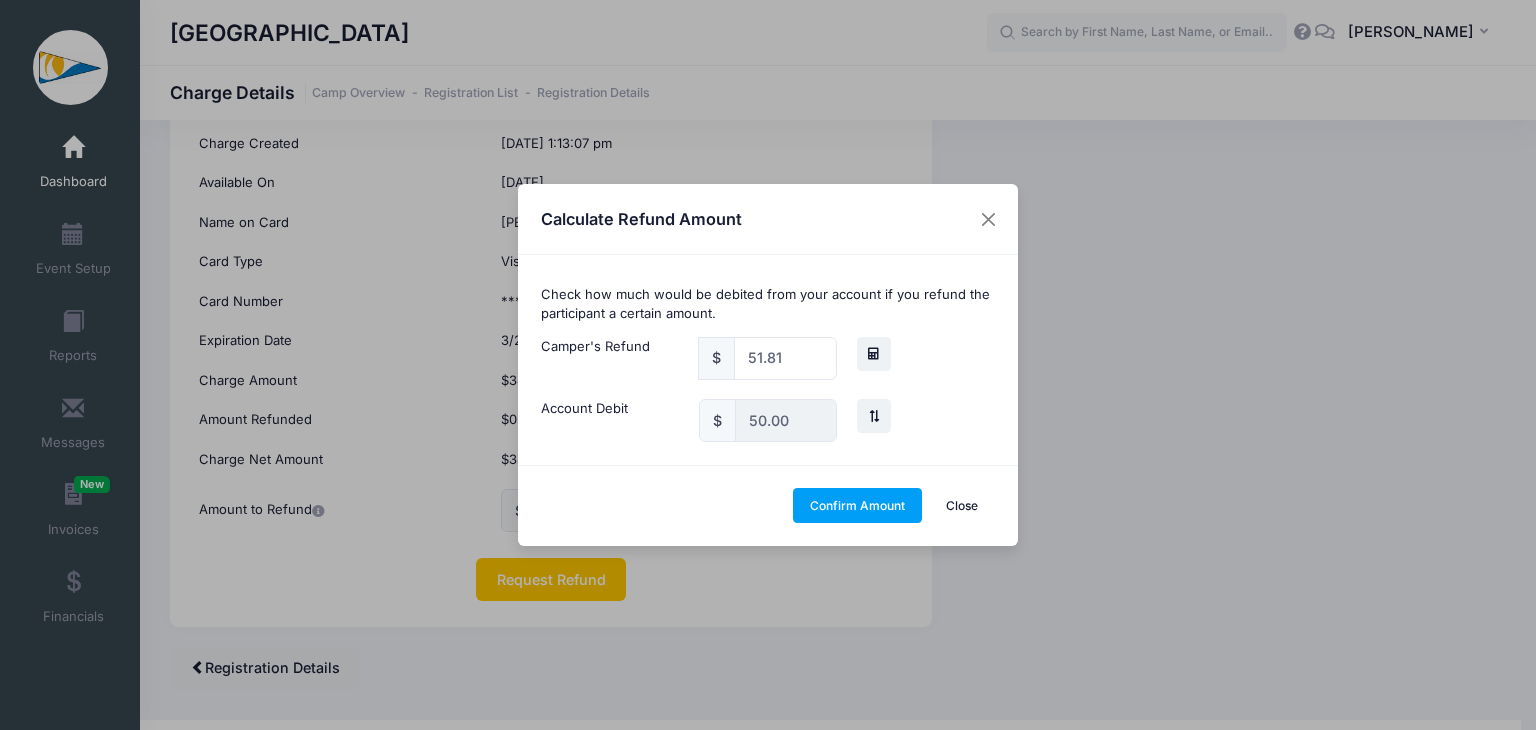 click on "Confirm Amount" at bounding box center (858, 505) 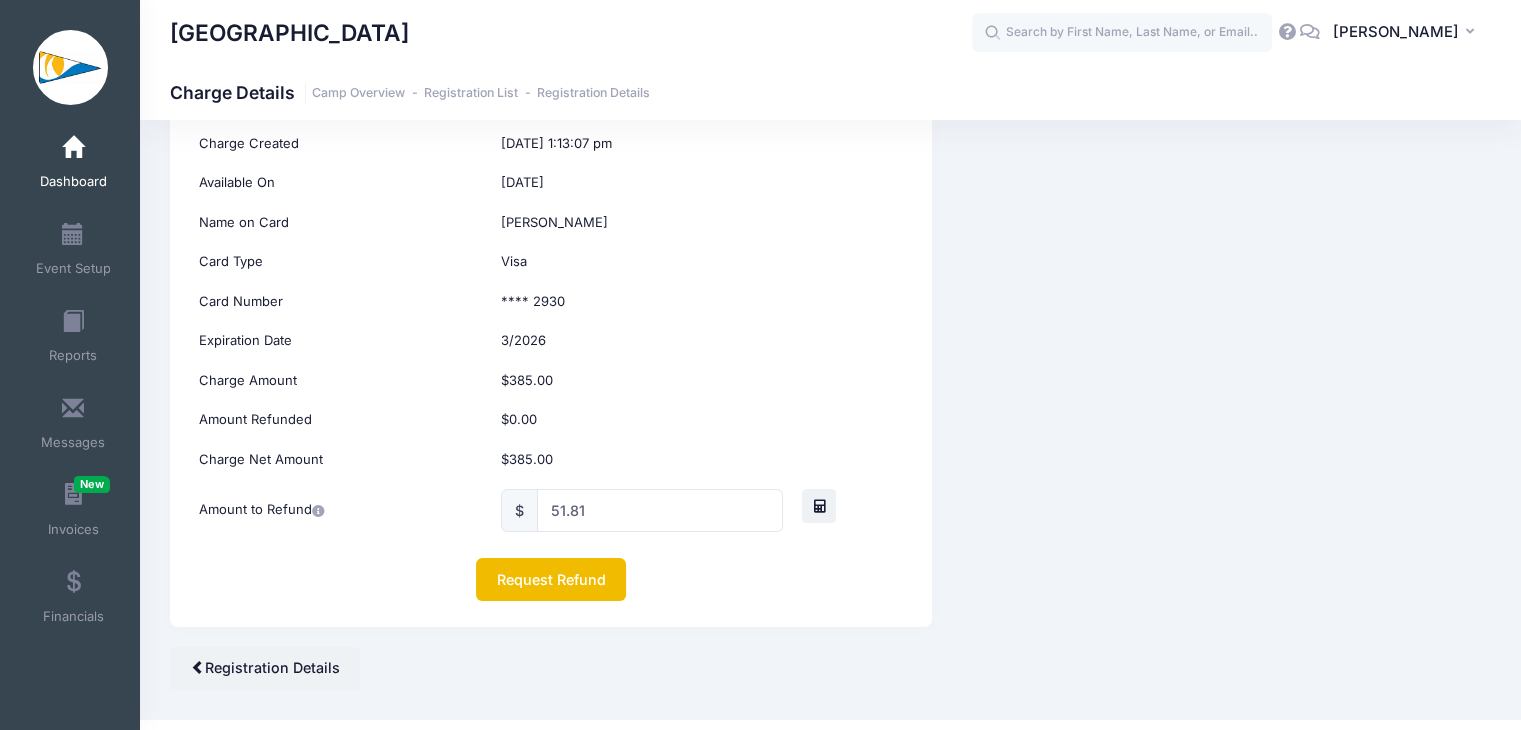 click on "Request Refund" at bounding box center [551, 579] 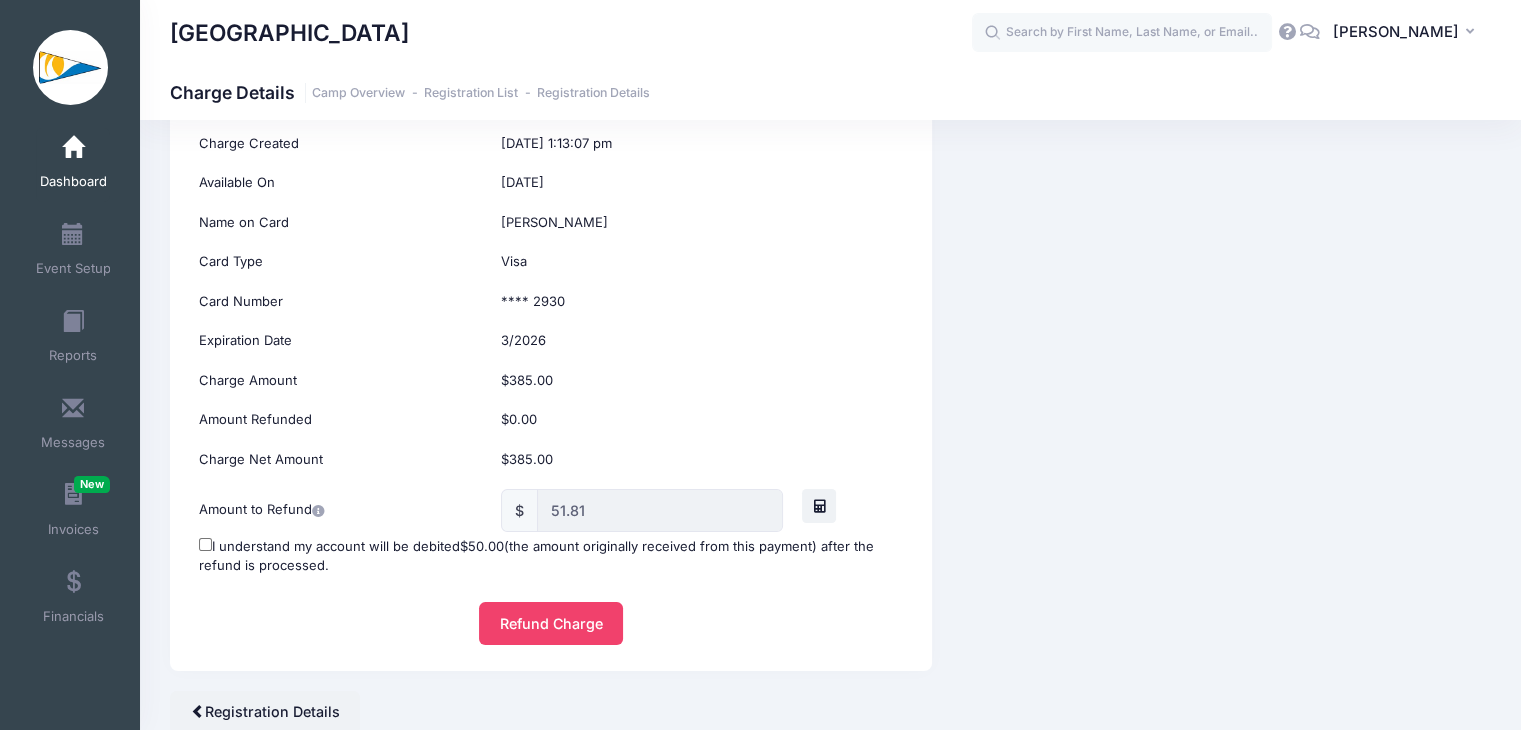 click on "I understand my account will be debited  $50.00  (the amount originally received from this payment) after the refund is processed." at bounding box center (551, 556) 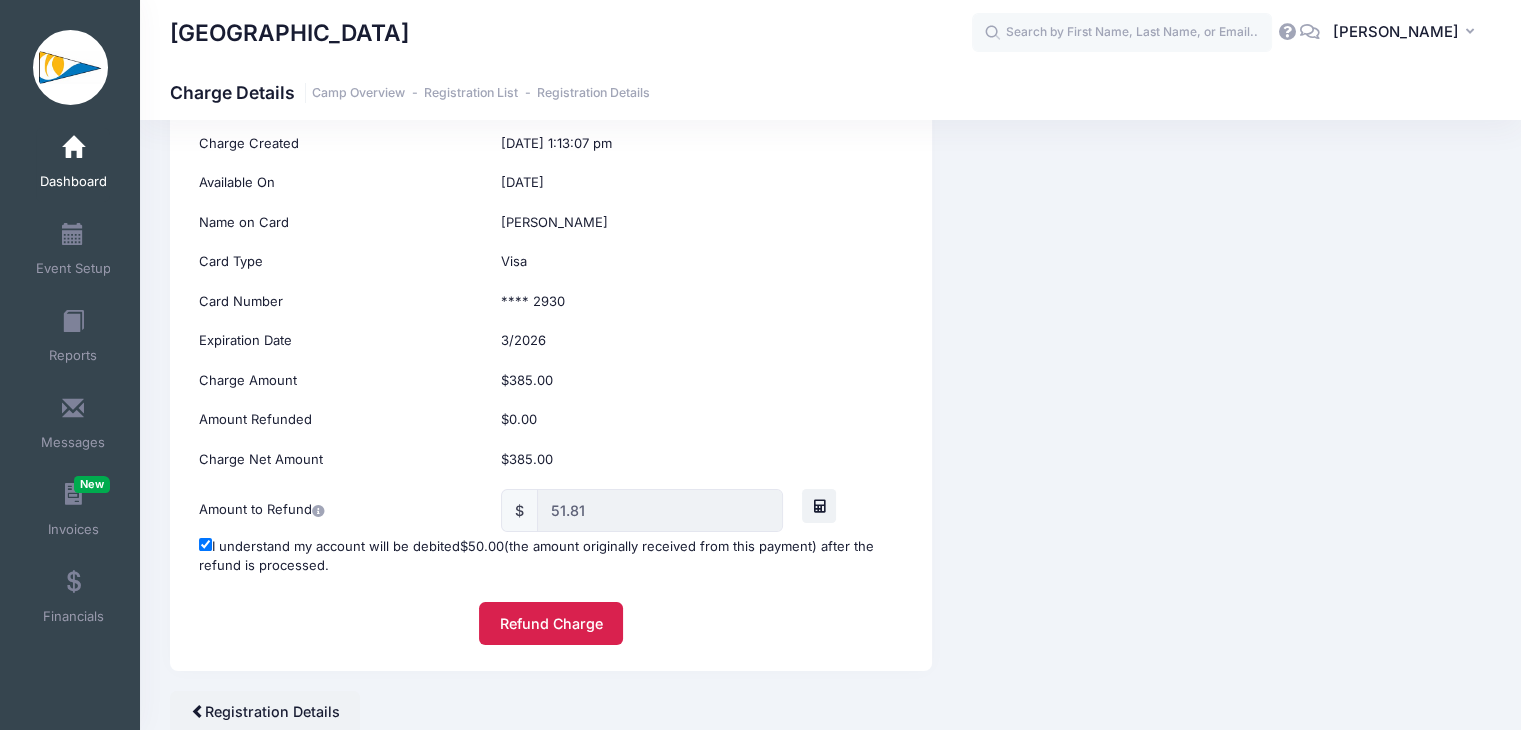 click on "Refund Charge" at bounding box center [551, 623] 